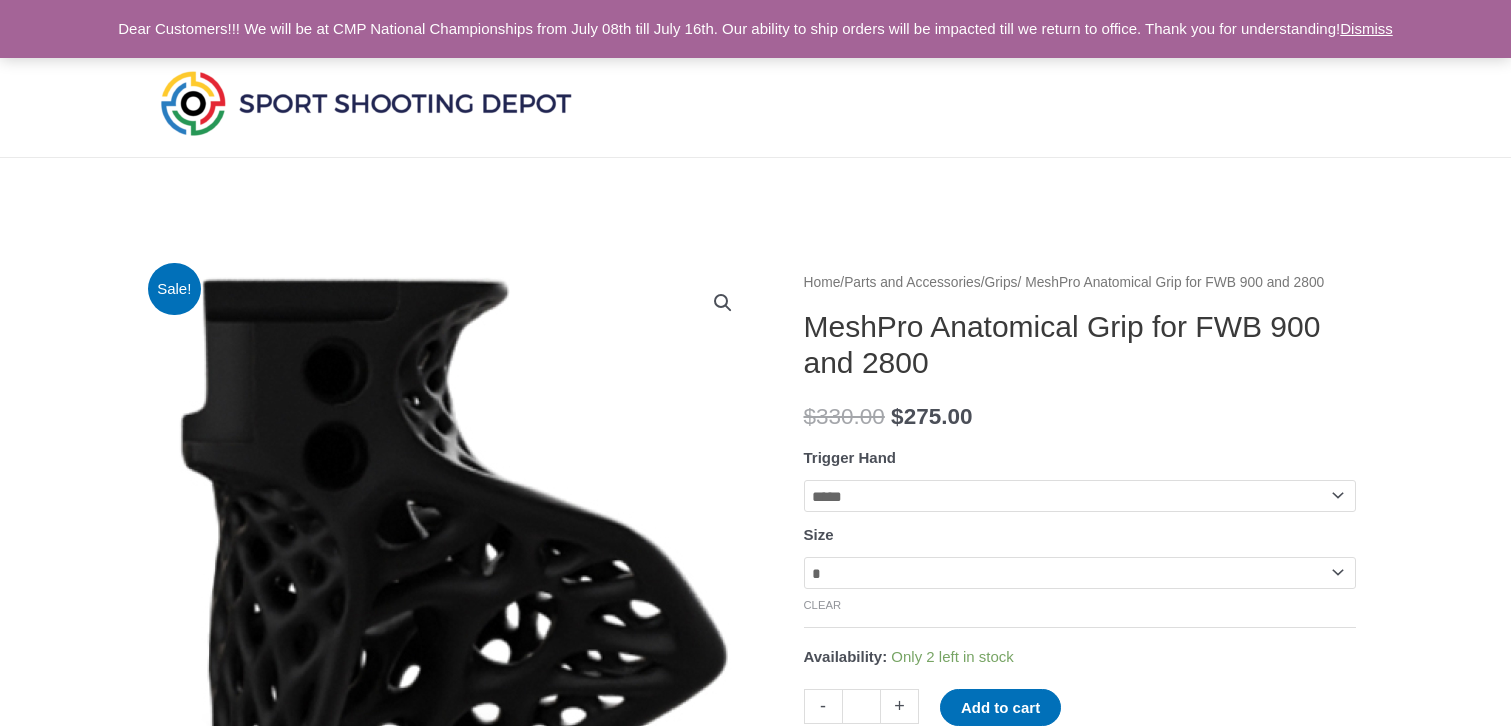 scroll, scrollTop: 0, scrollLeft: 0, axis: both 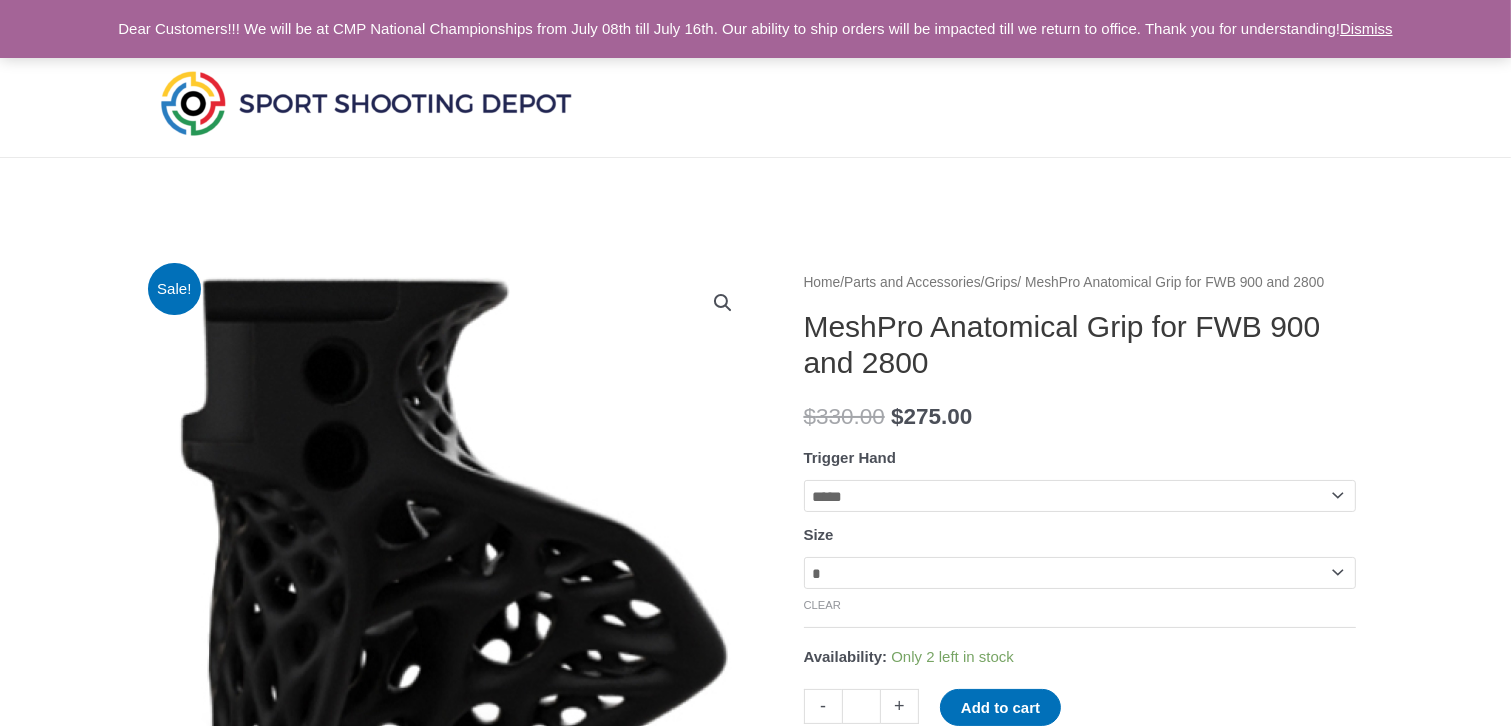 click on "**********" 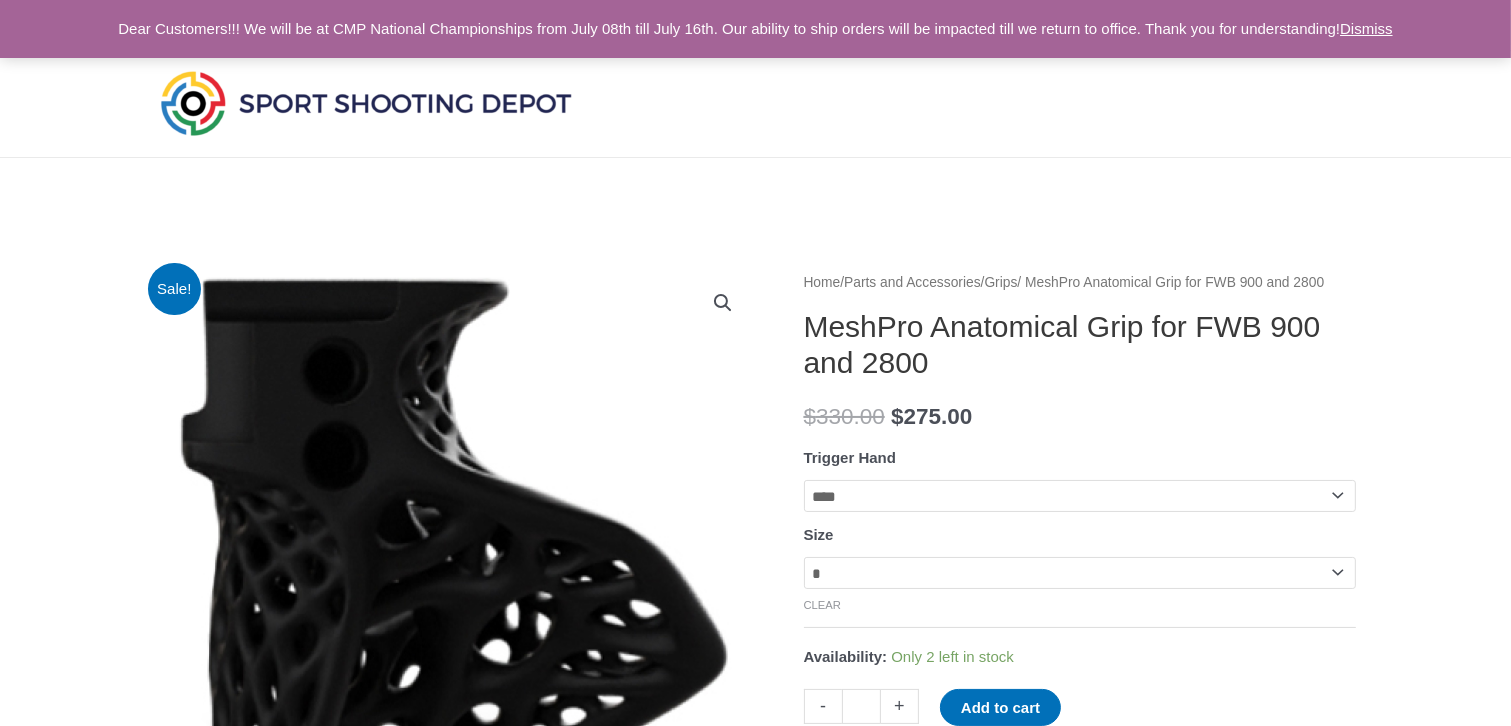 click on "**********" 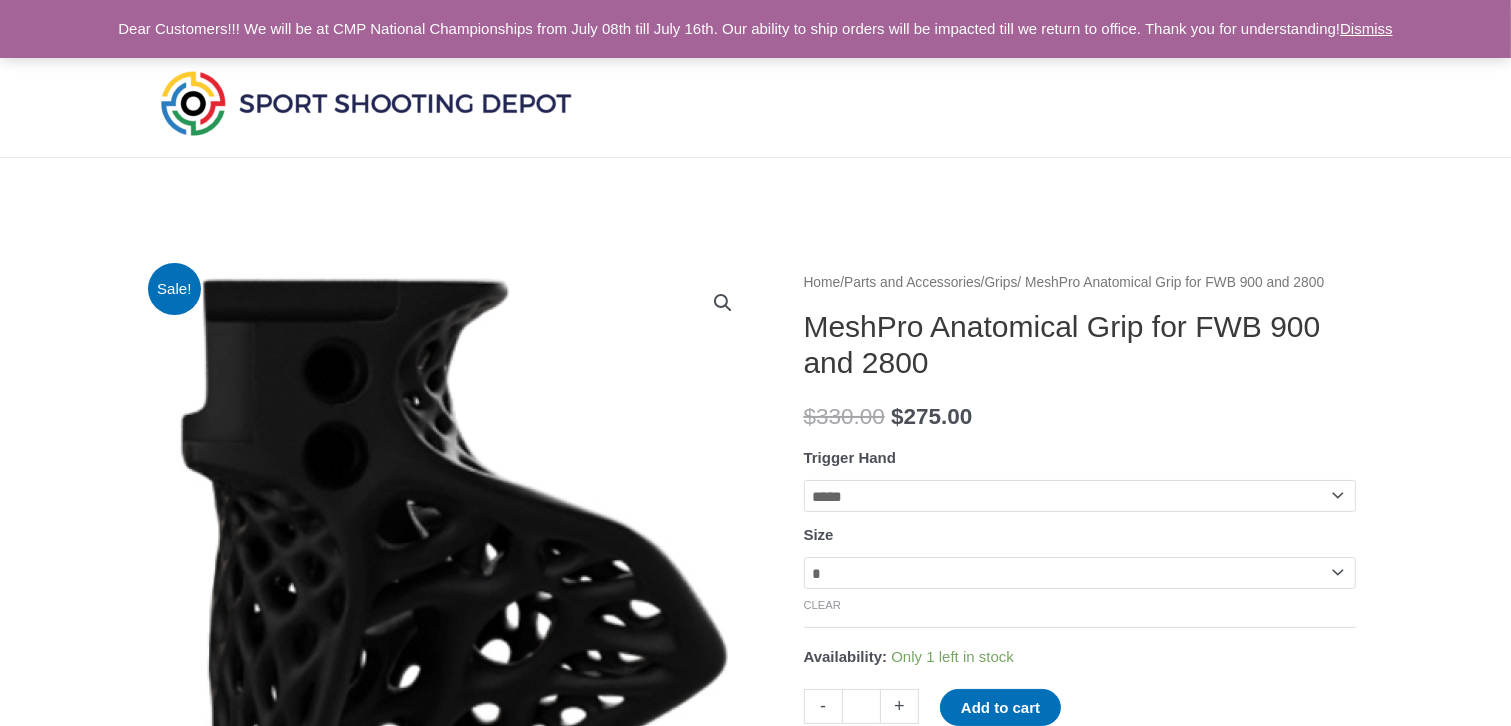 click on "**********" 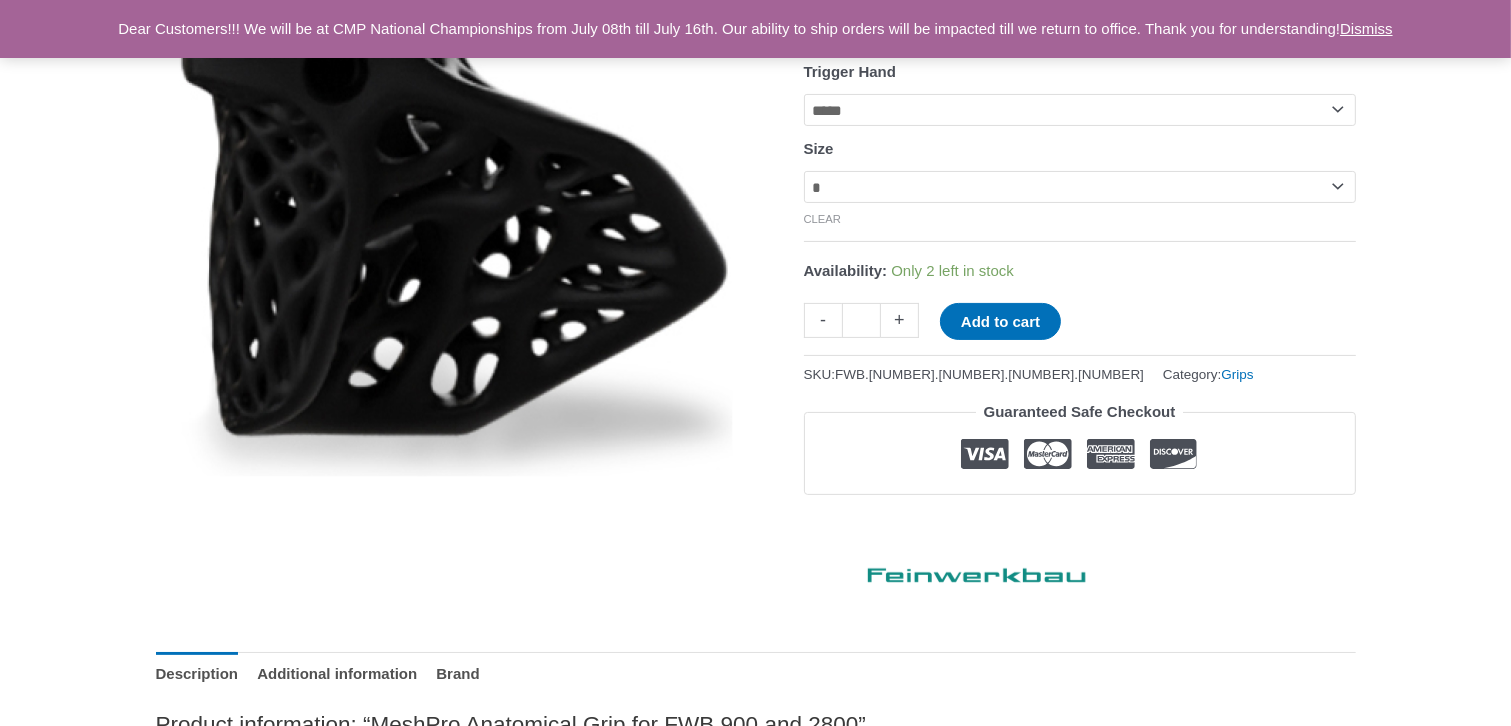 scroll, scrollTop: 390, scrollLeft: 0, axis: vertical 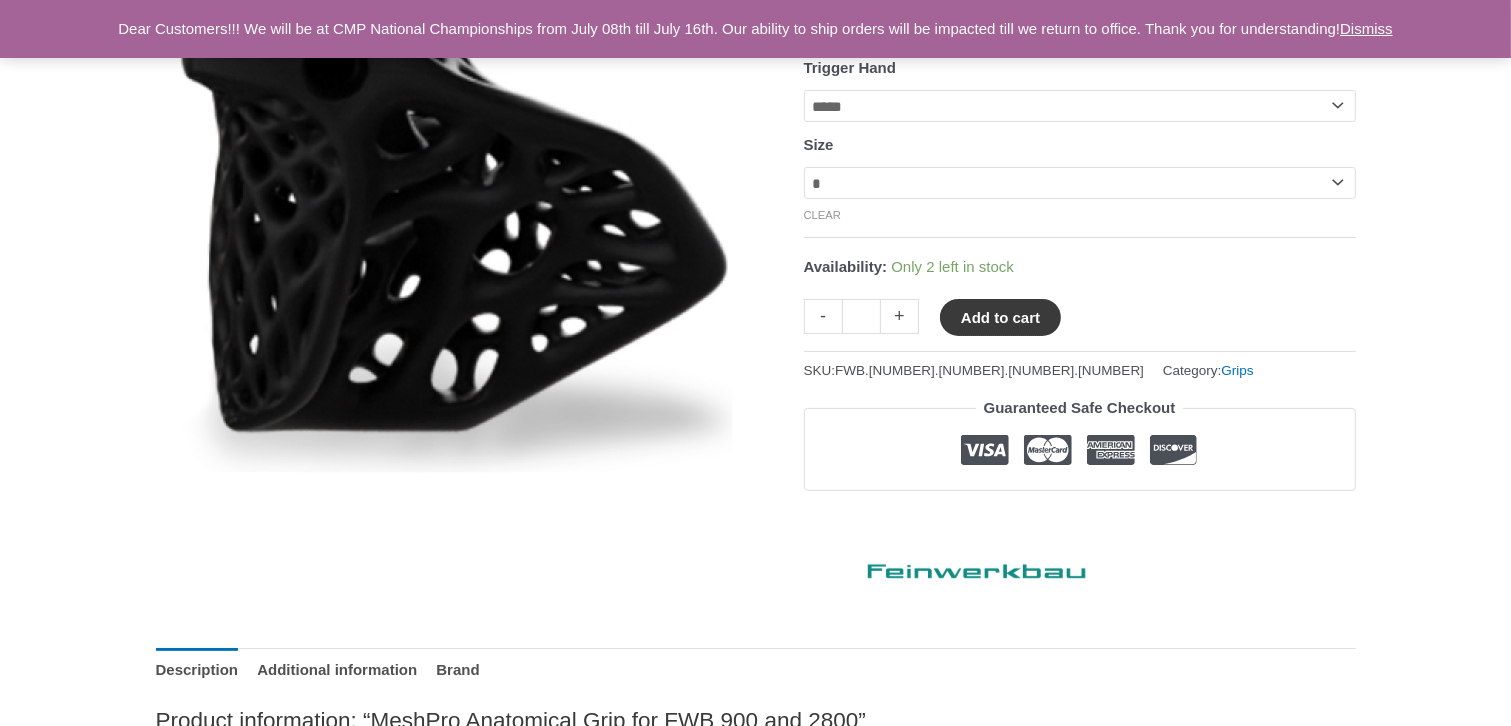 click on "Add to cart" 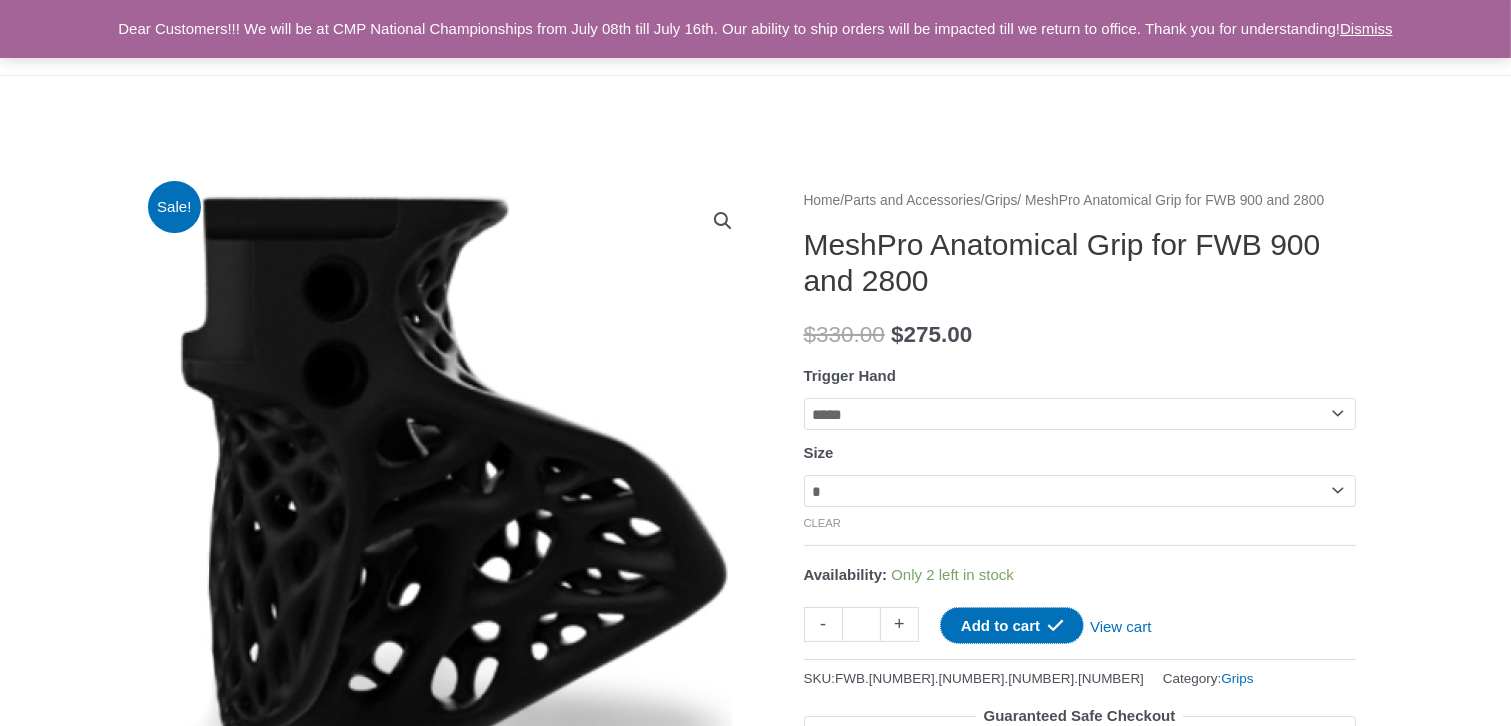 scroll, scrollTop: 0, scrollLeft: 0, axis: both 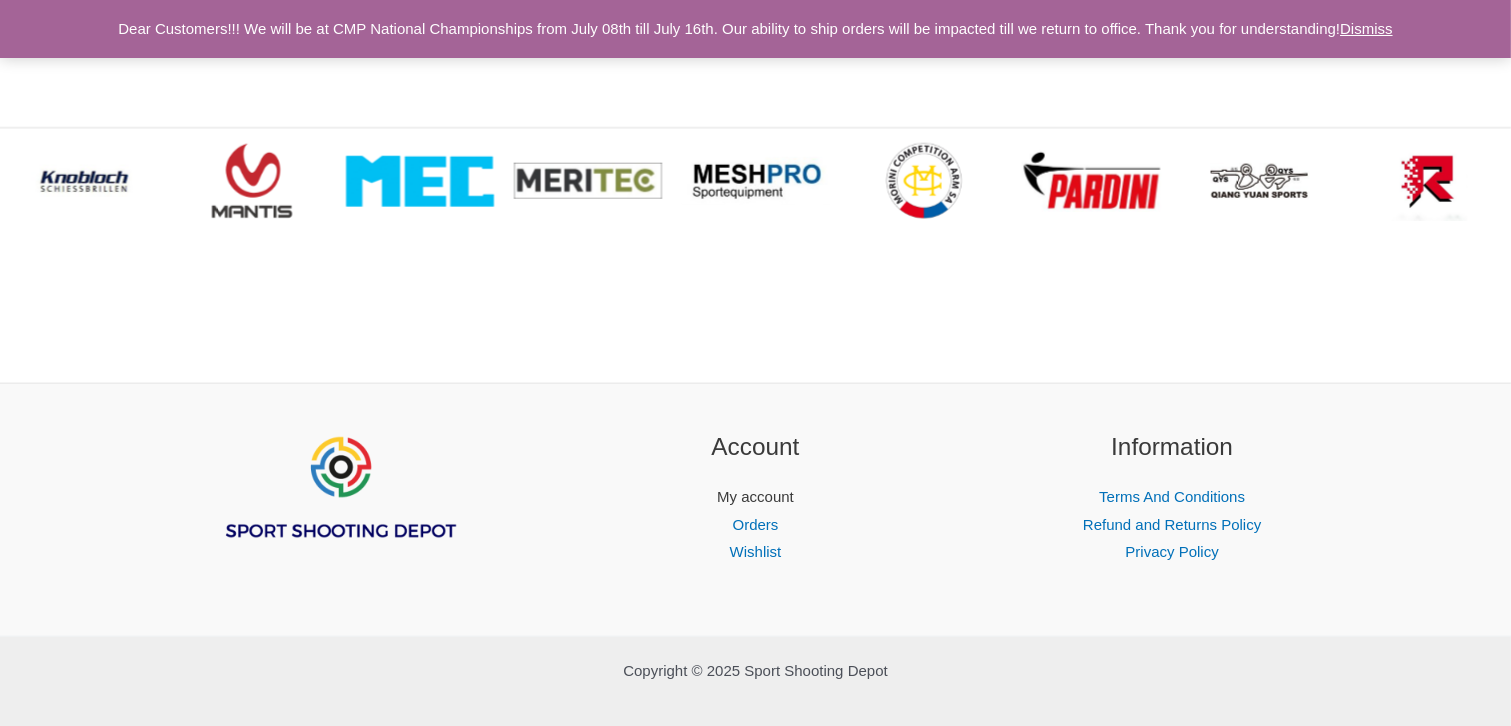 click on "My account" at bounding box center [755, 496] 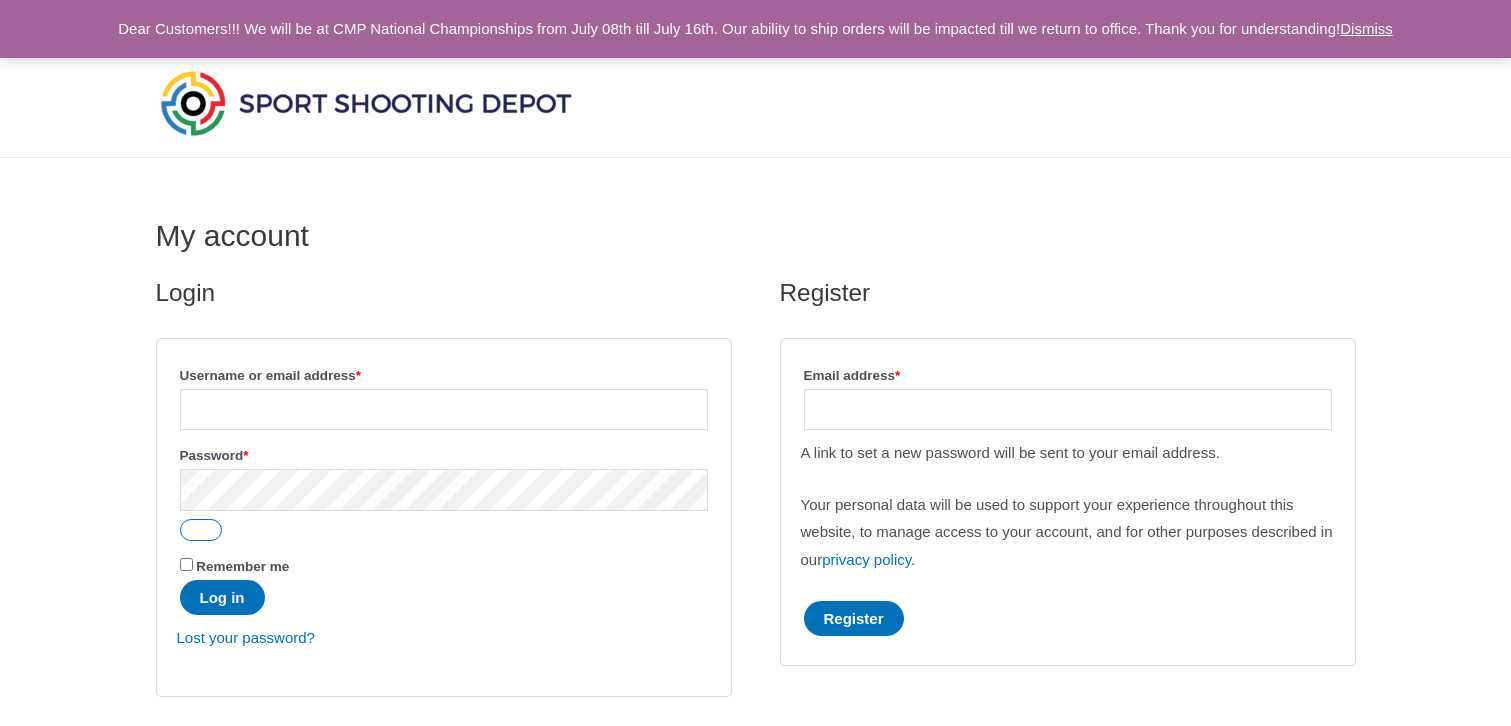 scroll, scrollTop: 0, scrollLeft: 0, axis: both 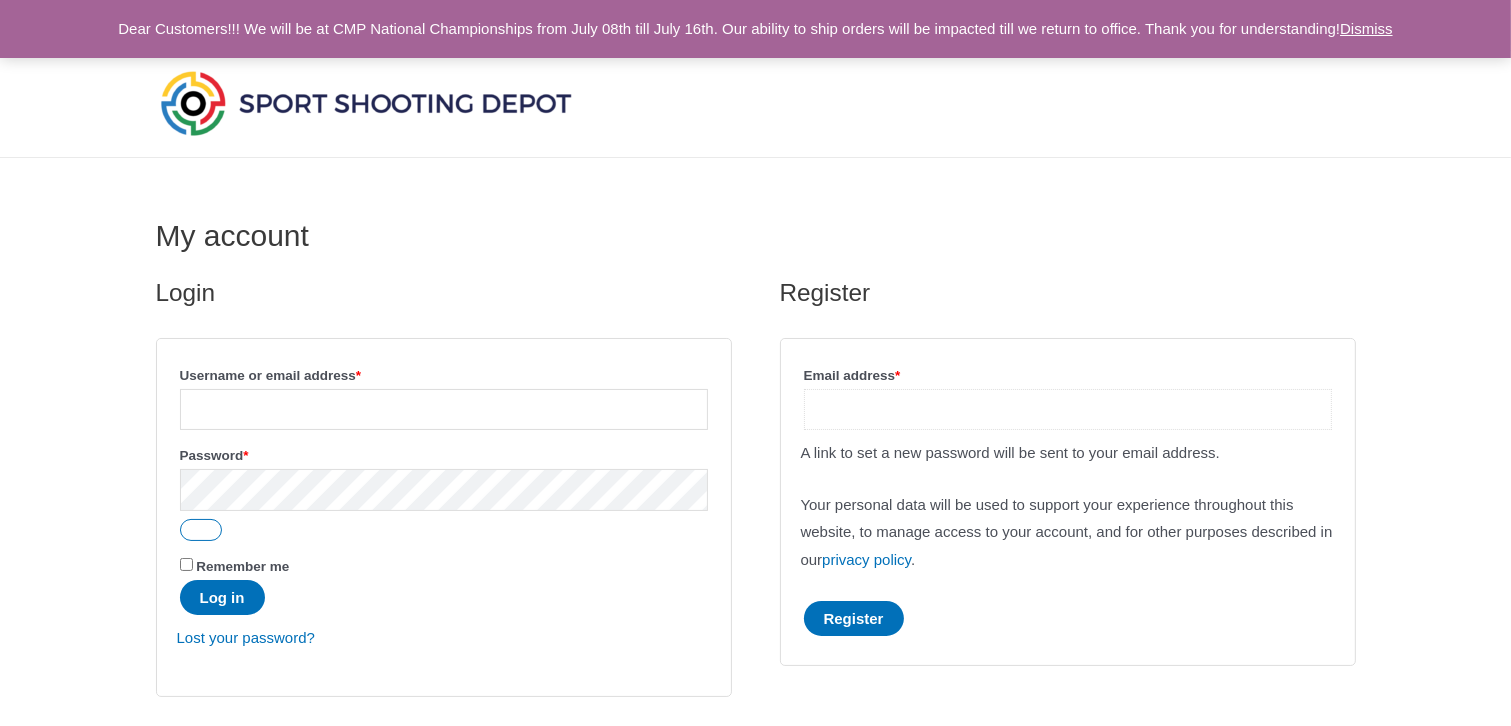 click on "Email address  * Required" at bounding box center (1068, 409) 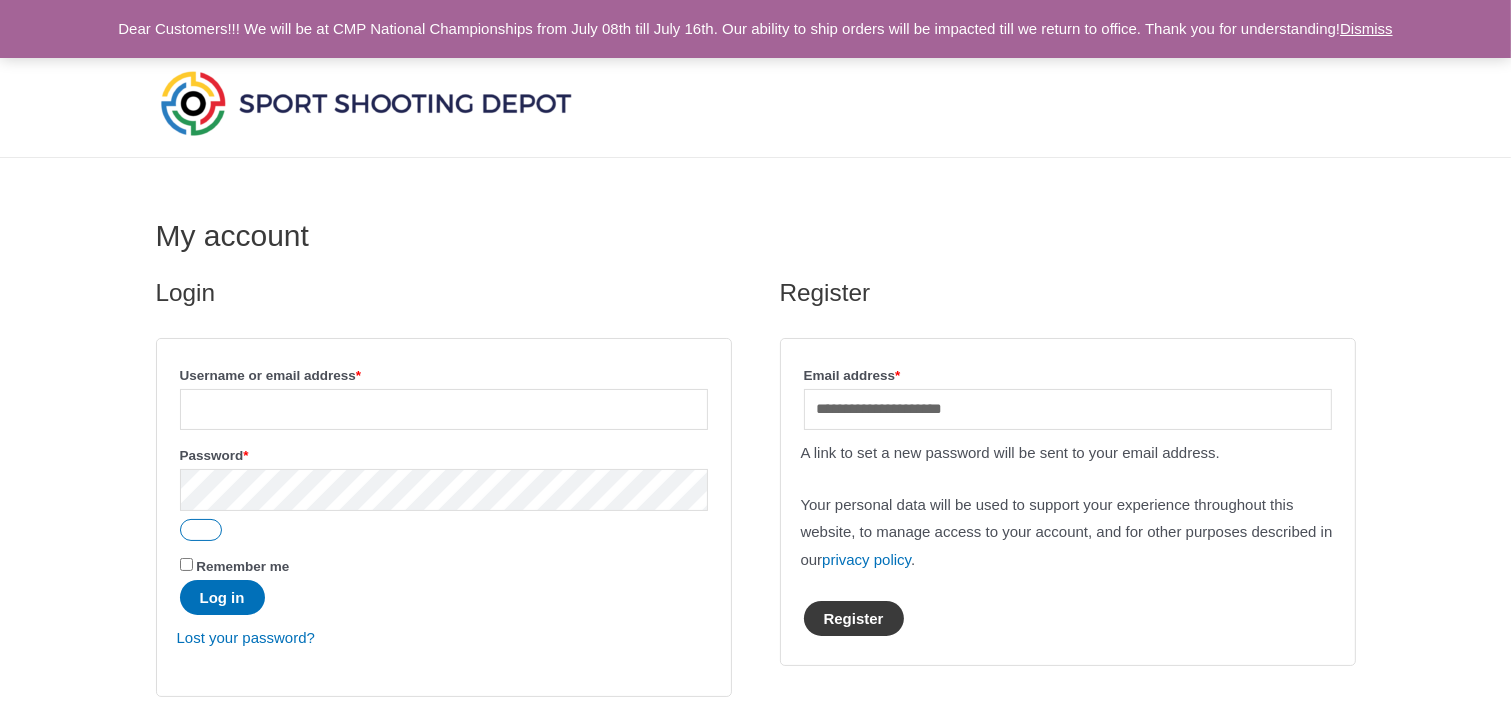 click on "Register" at bounding box center (854, 618) 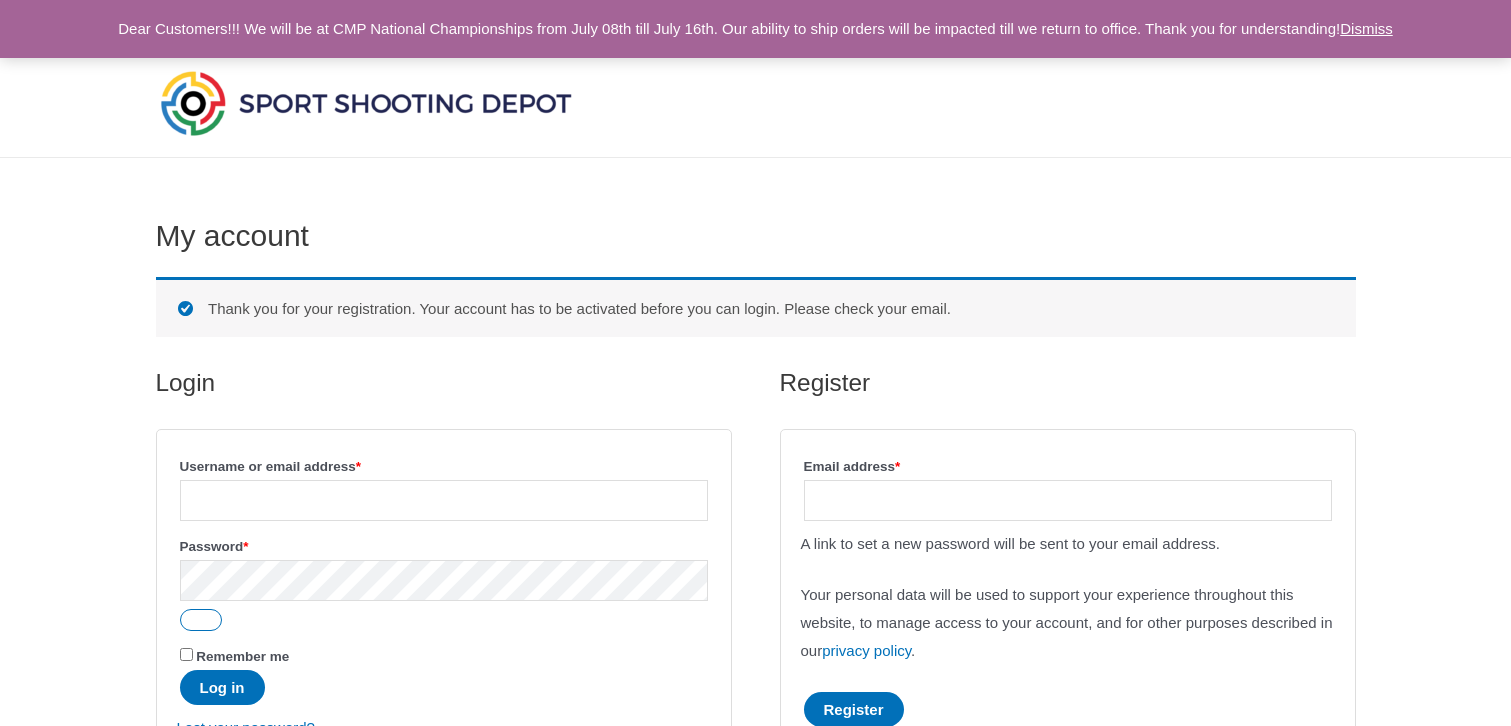 scroll, scrollTop: 0, scrollLeft: 0, axis: both 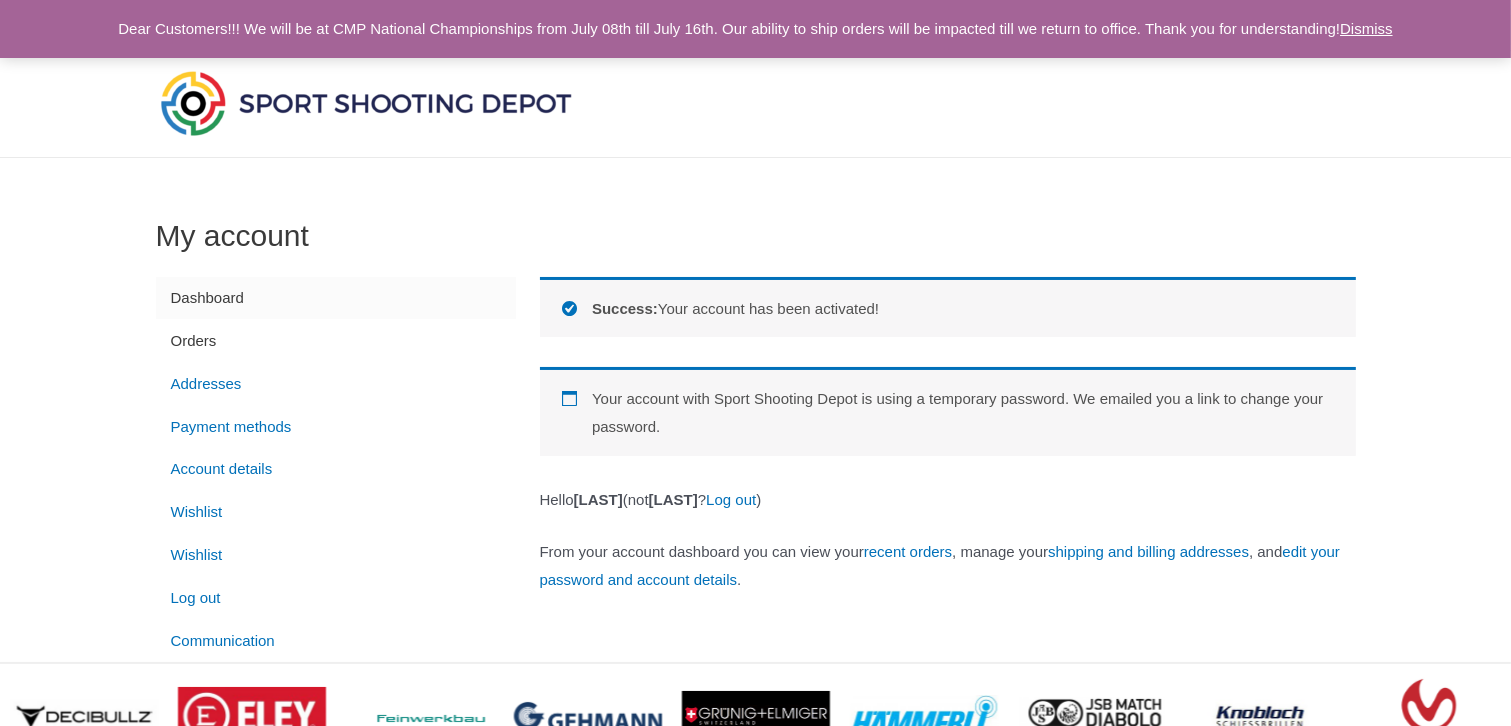 click on "Orders" at bounding box center [336, 340] 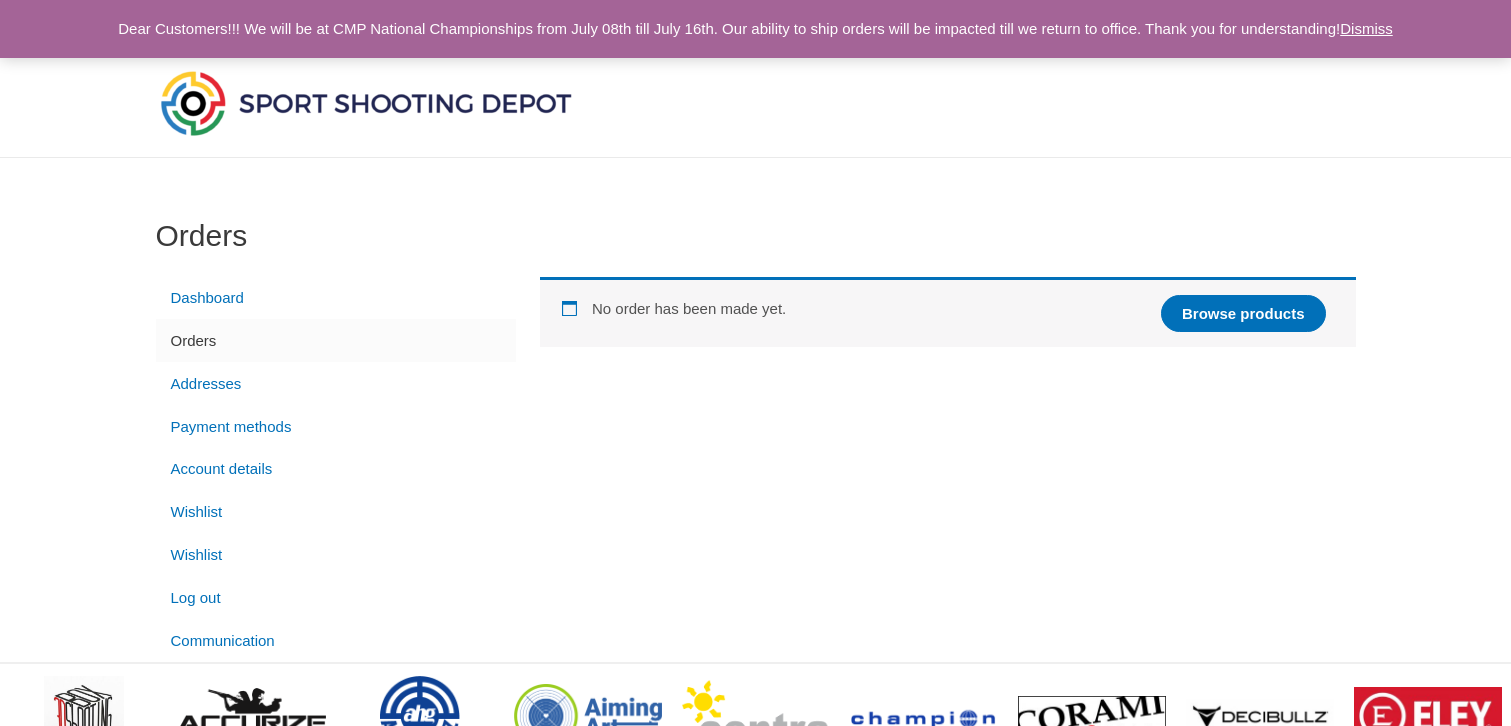 scroll, scrollTop: 0, scrollLeft: 0, axis: both 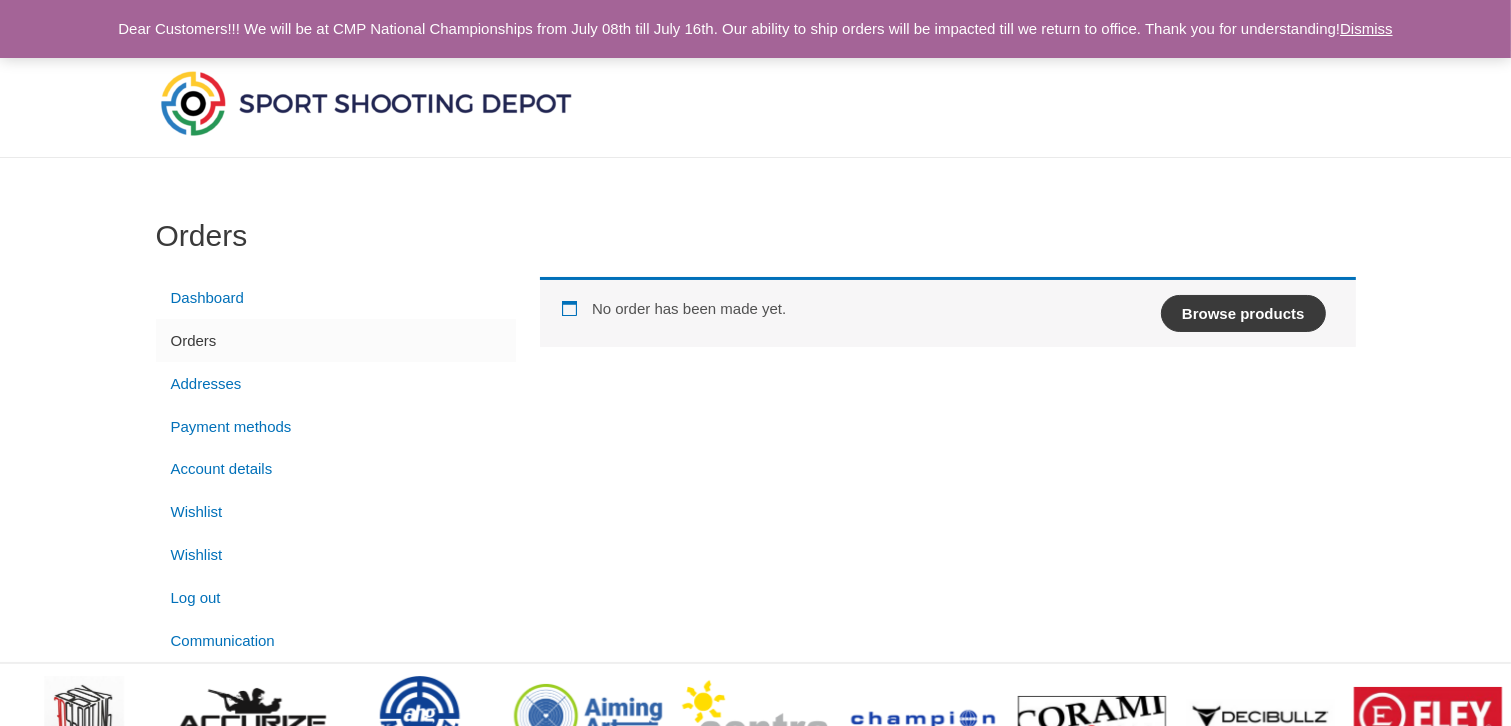 click on "Browse products" at bounding box center (1243, 313) 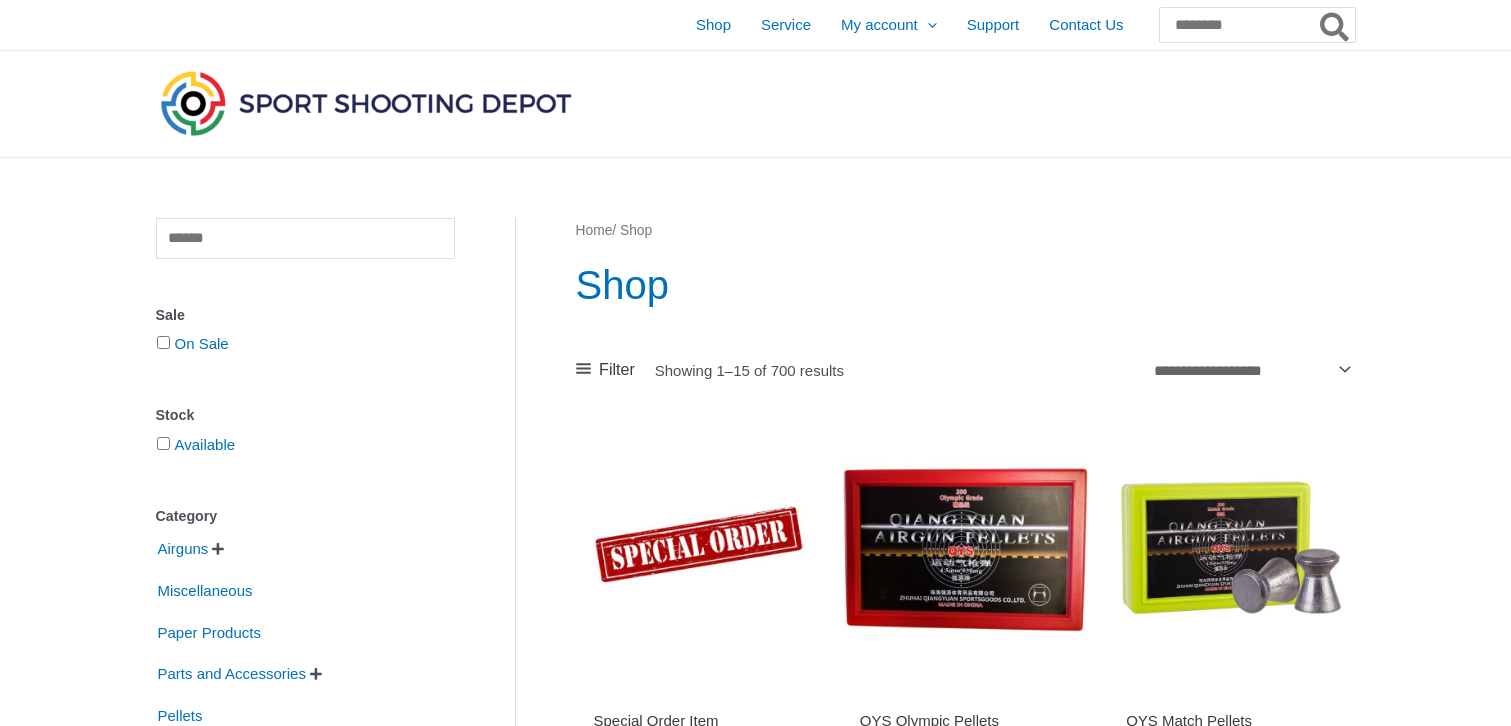 scroll, scrollTop: 0, scrollLeft: 0, axis: both 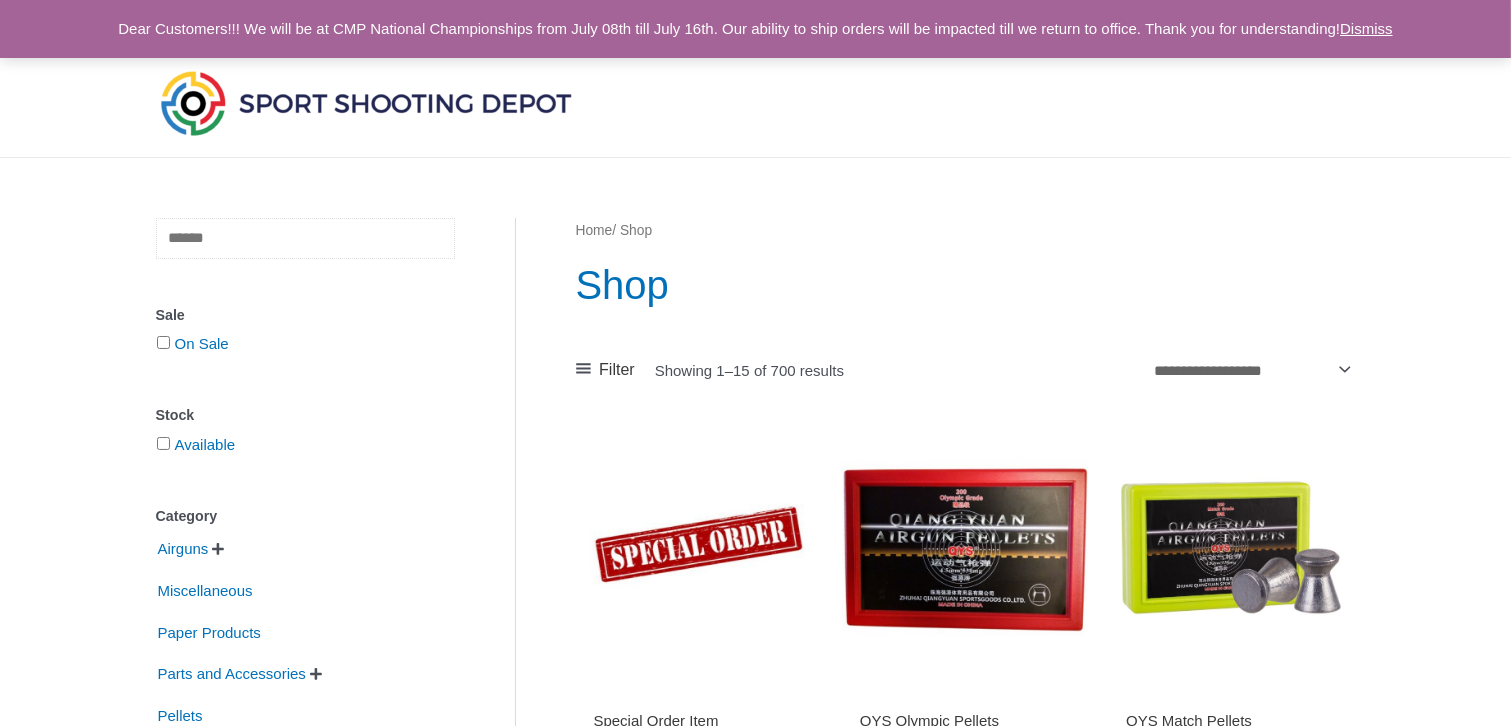 click at bounding box center (305, 238) 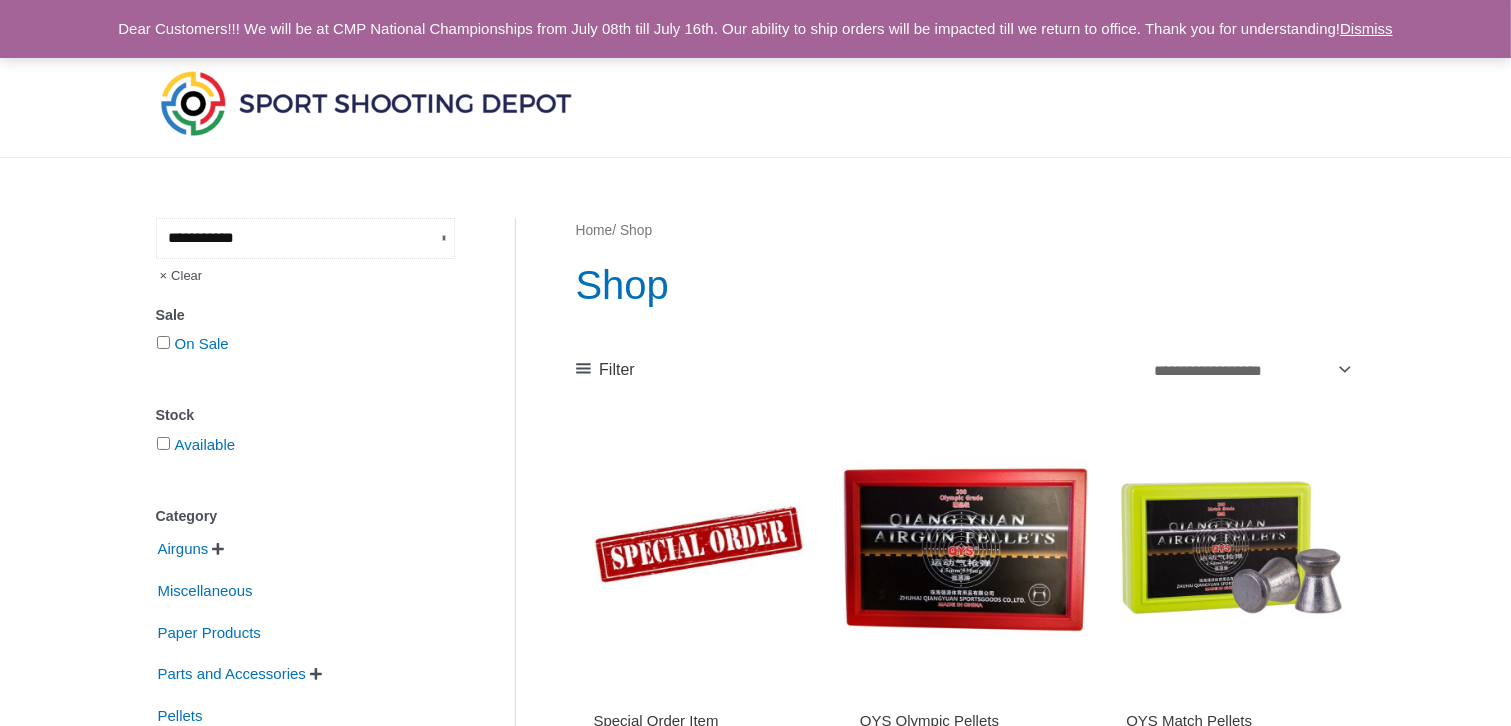 type on "**********" 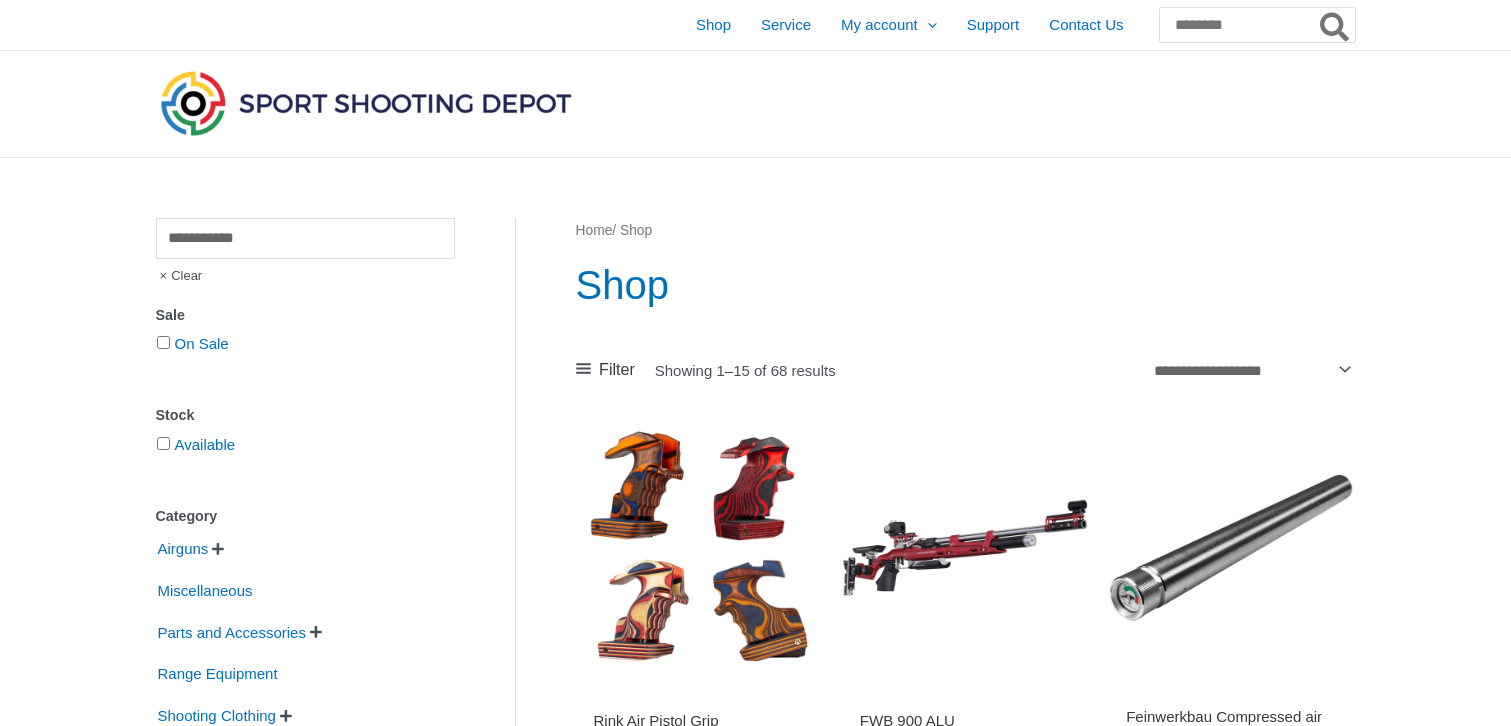 scroll, scrollTop: 0, scrollLeft: 0, axis: both 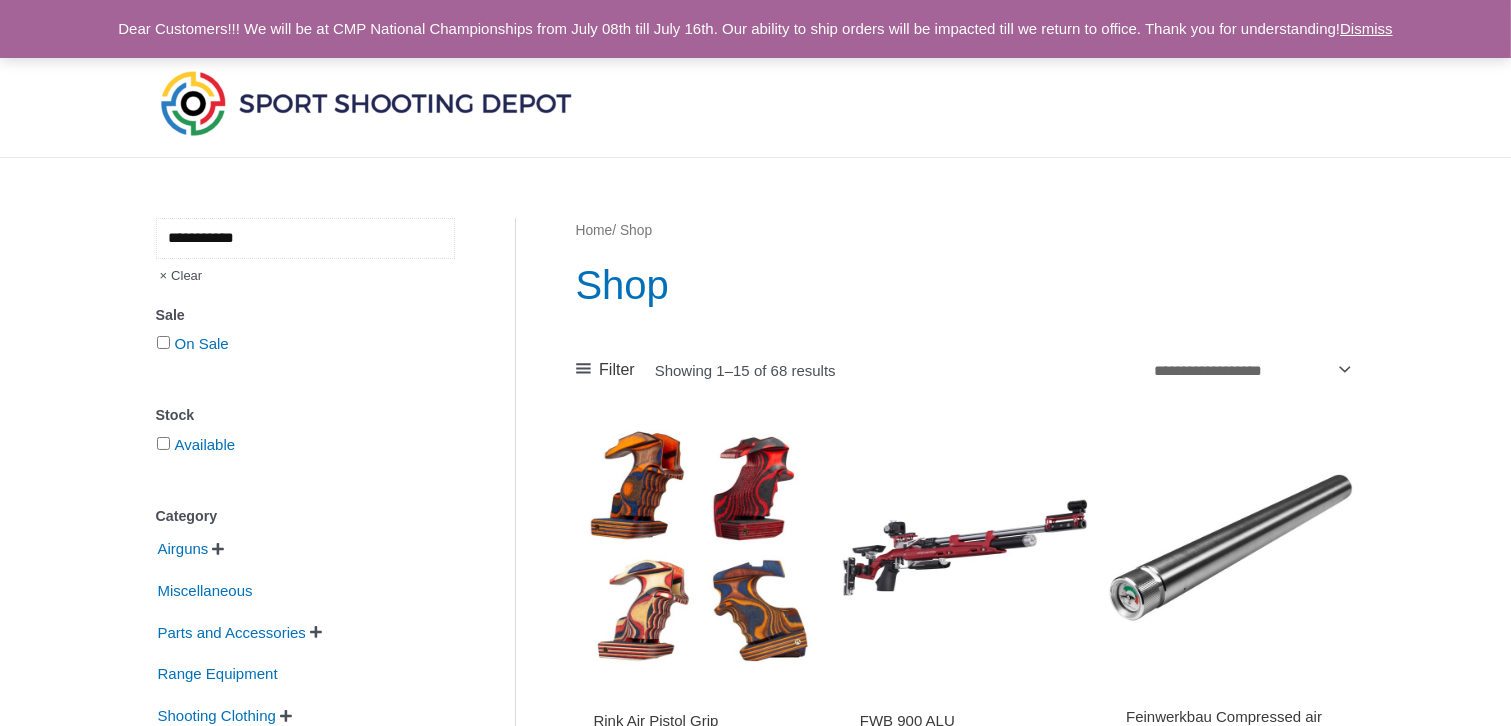 click on "**********" at bounding box center (305, 238) 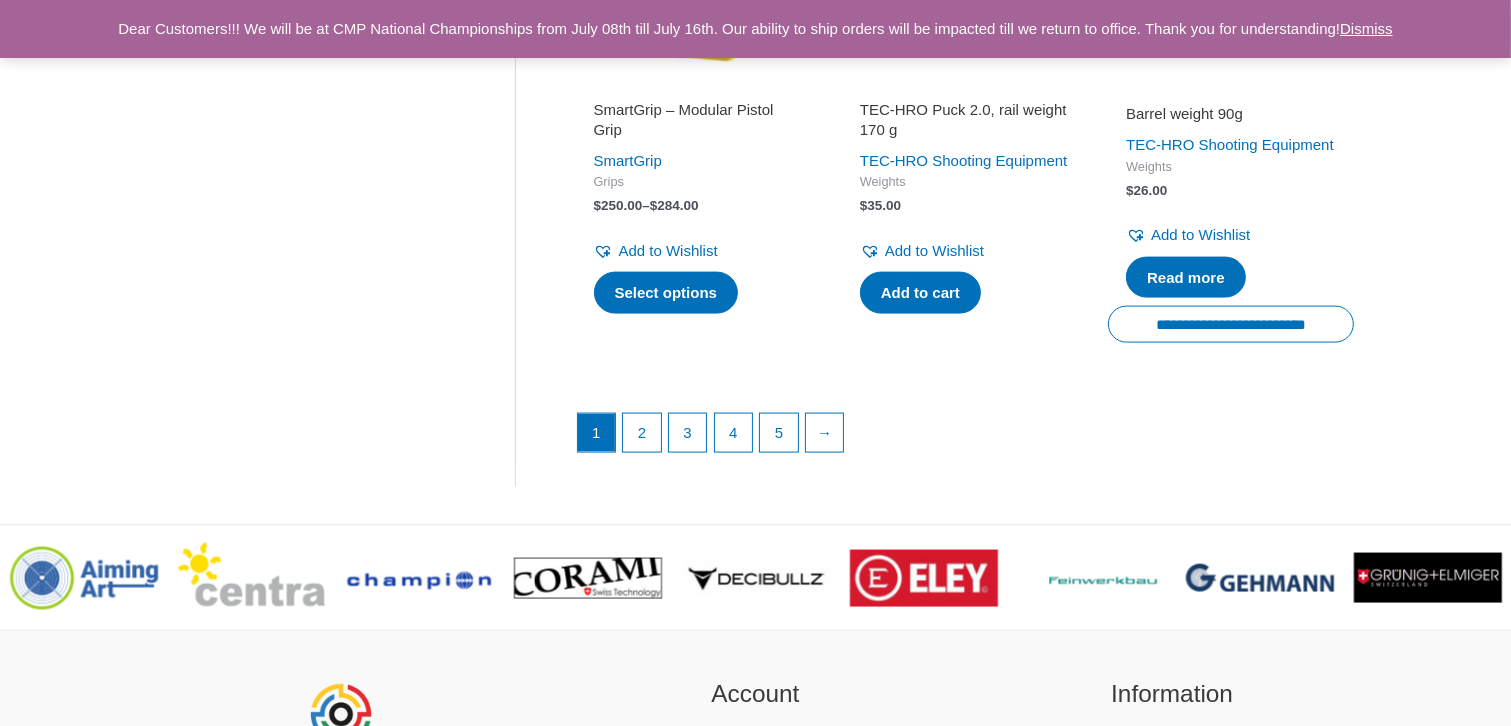 scroll, scrollTop: 2768, scrollLeft: 0, axis: vertical 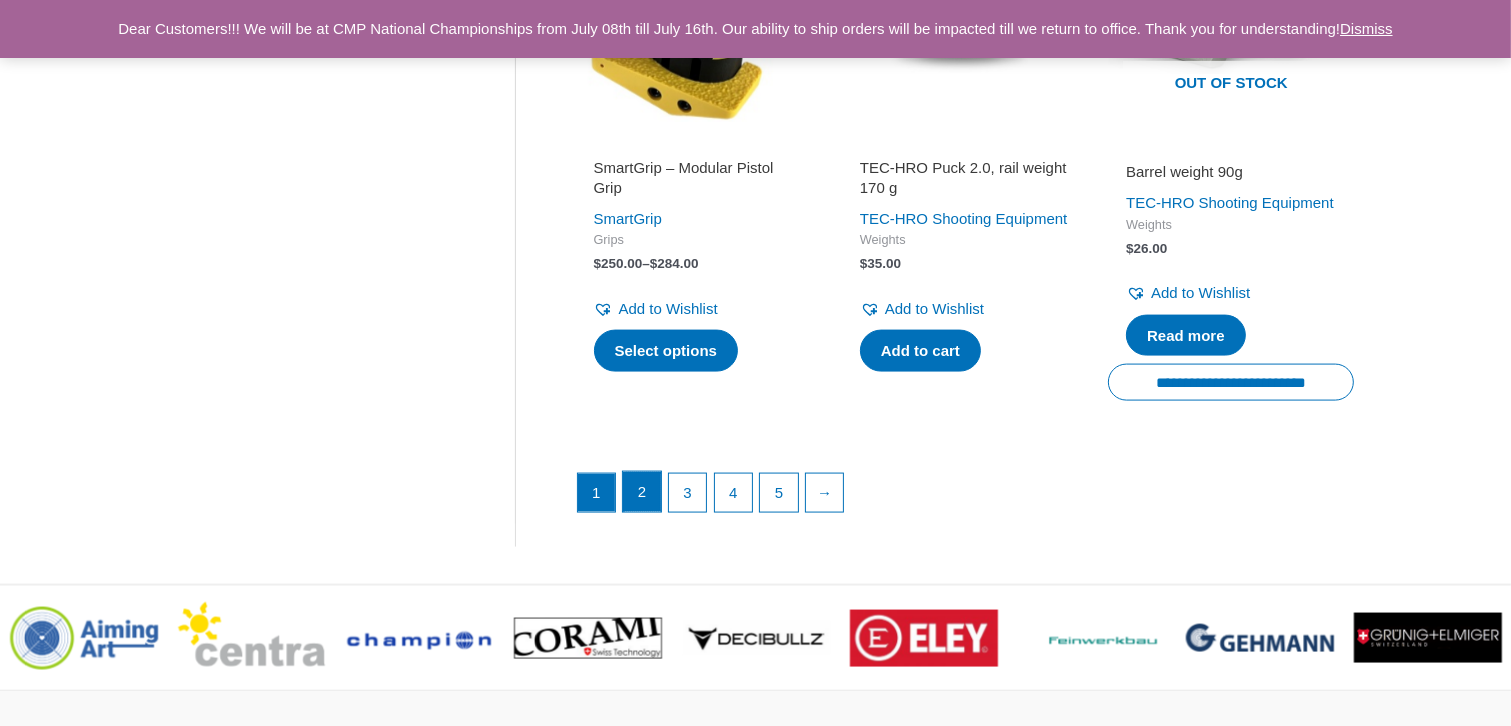 click on "2" at bounding box center [642, 492] 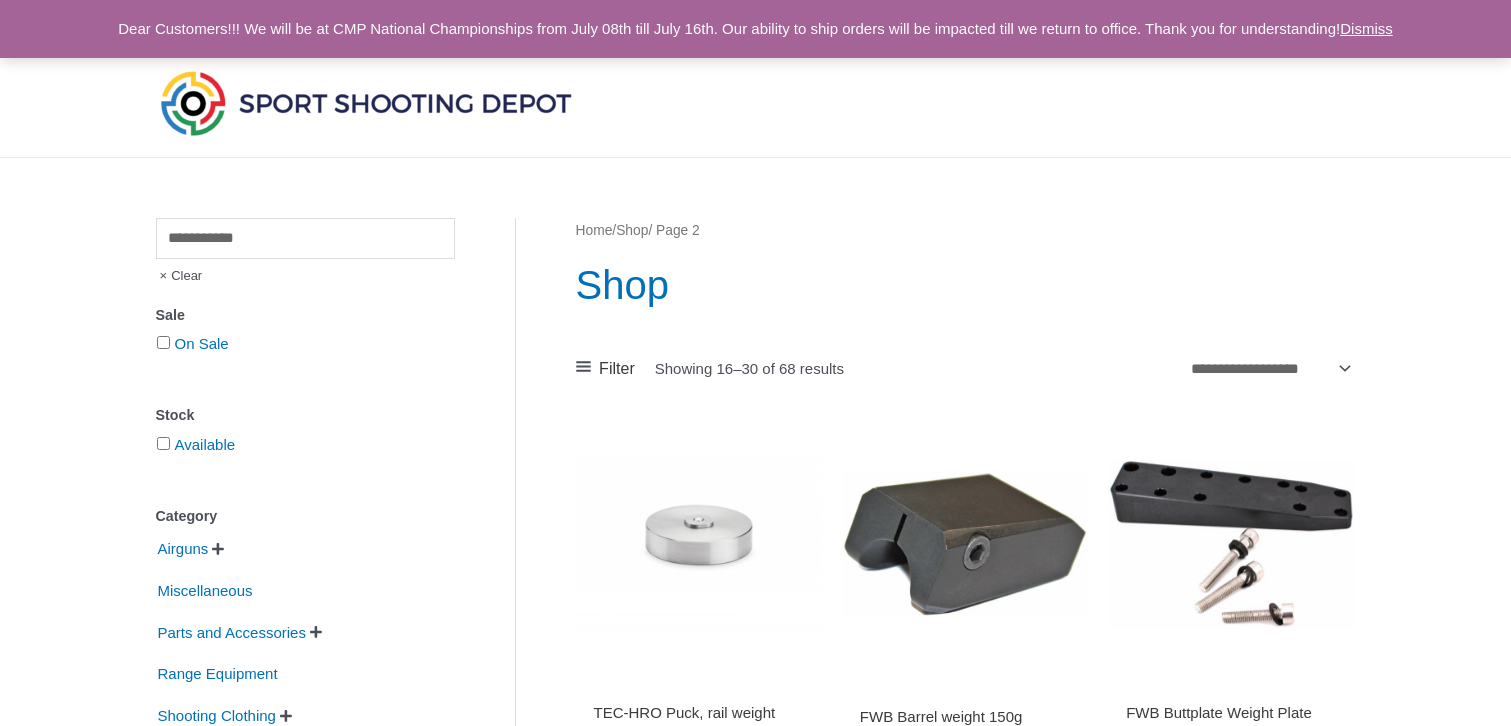 scroll, scrollTop: 0, scrollLeft: 0, axis: both 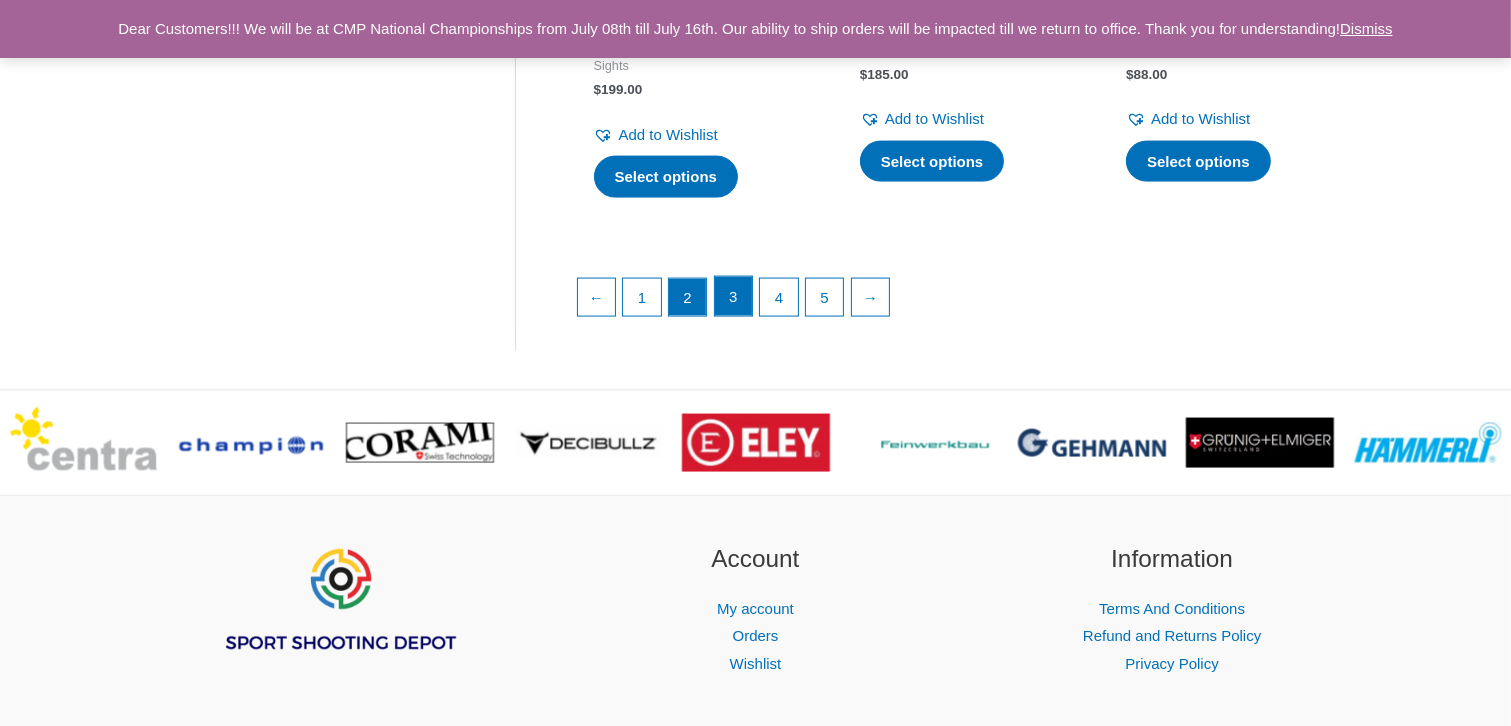 click on "3" at bounding box center (734, 297) 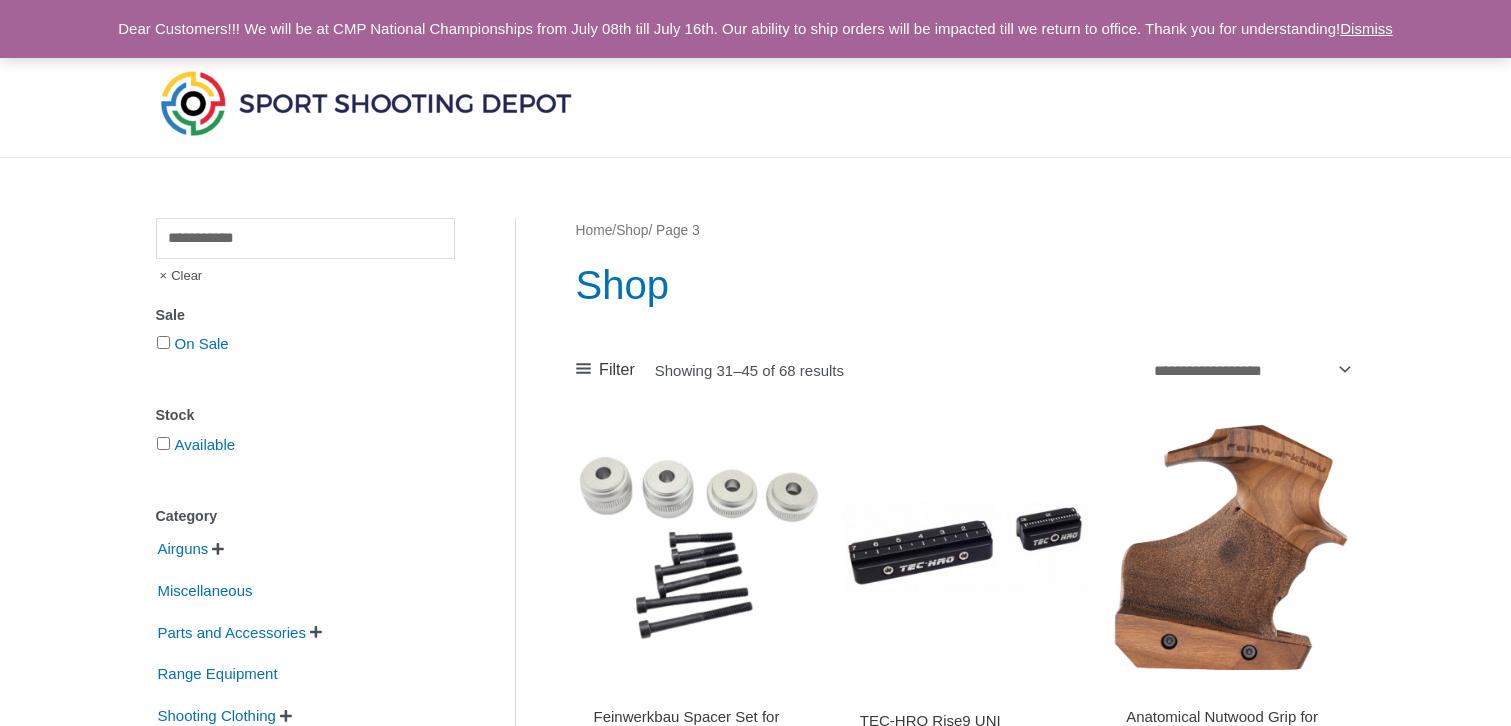 scroll, scrollTop: 0, scrollLeft: 0, axis: both 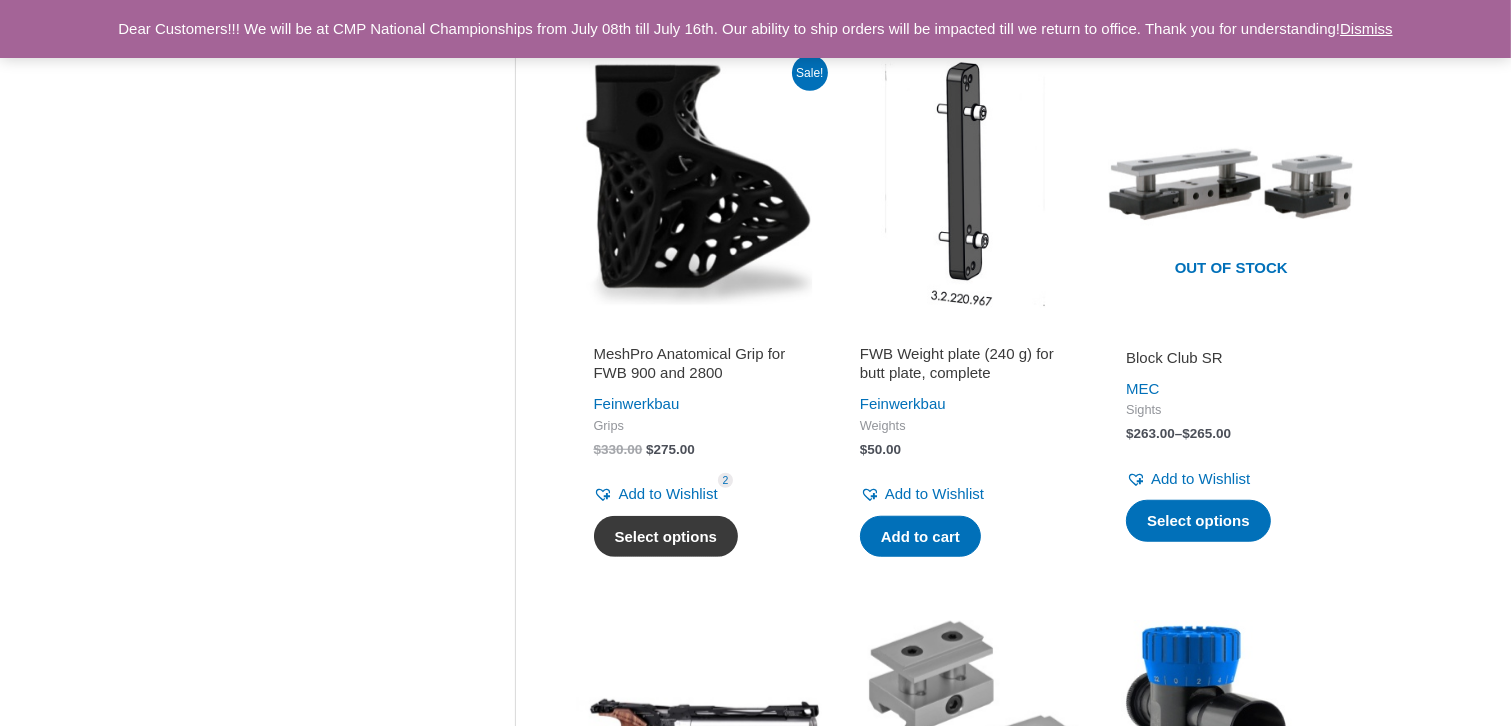 click on "Select options" at bounding box center [666, 537] 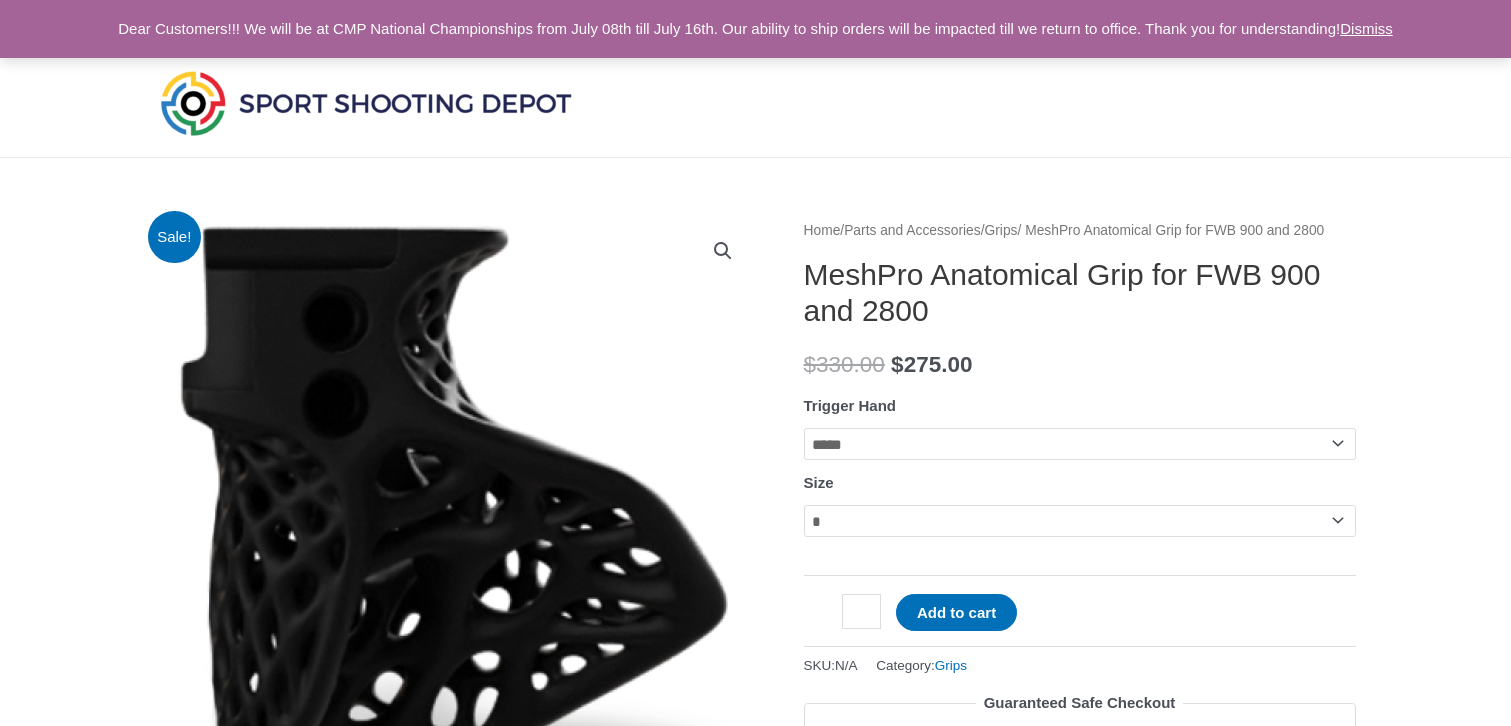 scroll, scrollTop: 0, scrollLeft: 0, axis: both 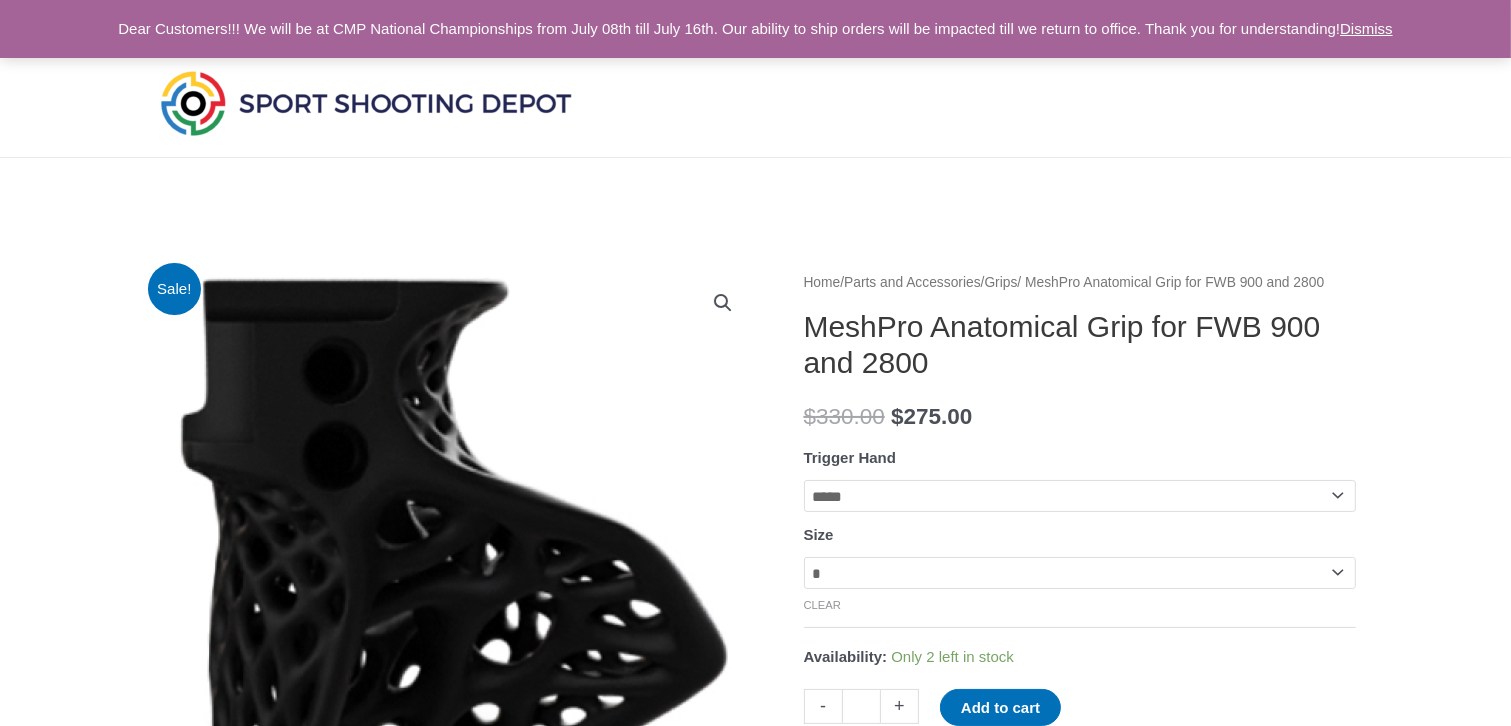 click on "**********" 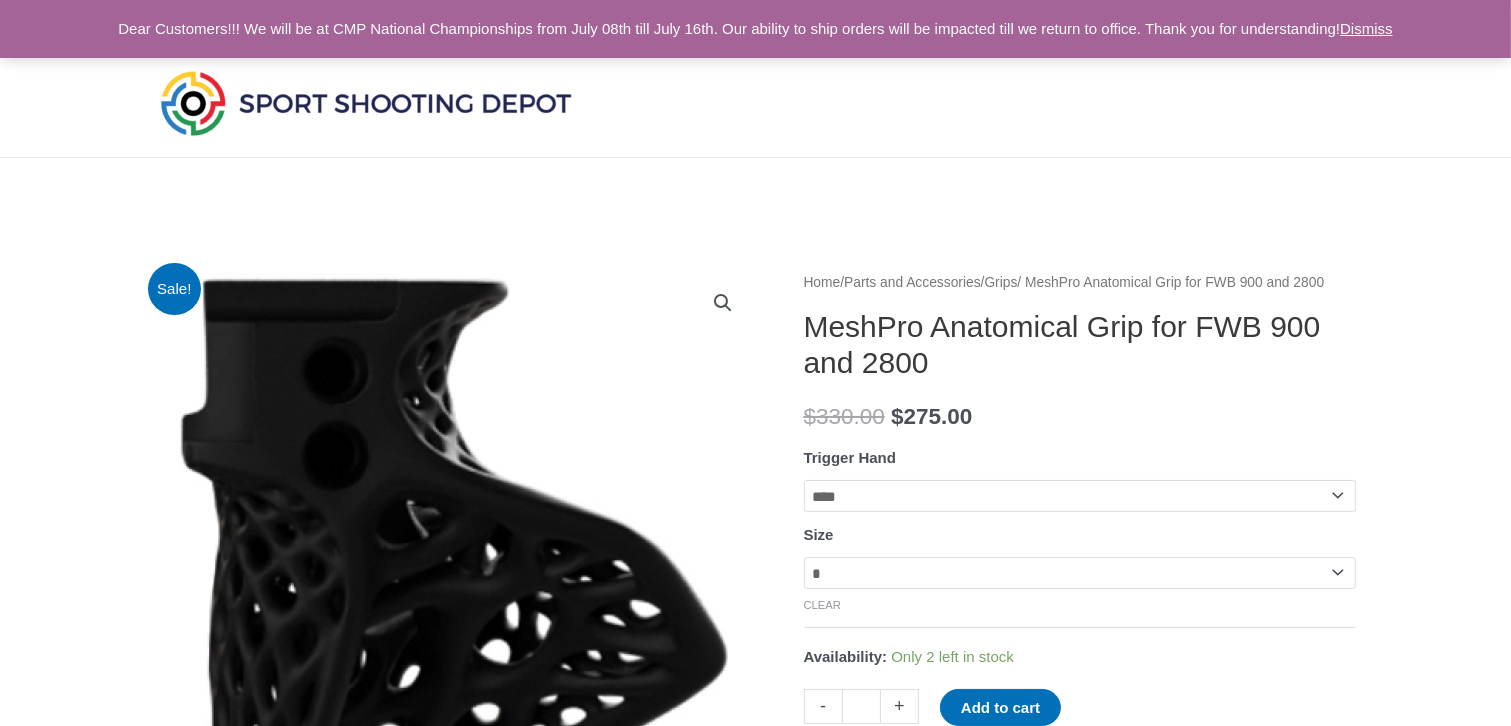 click on "**********" 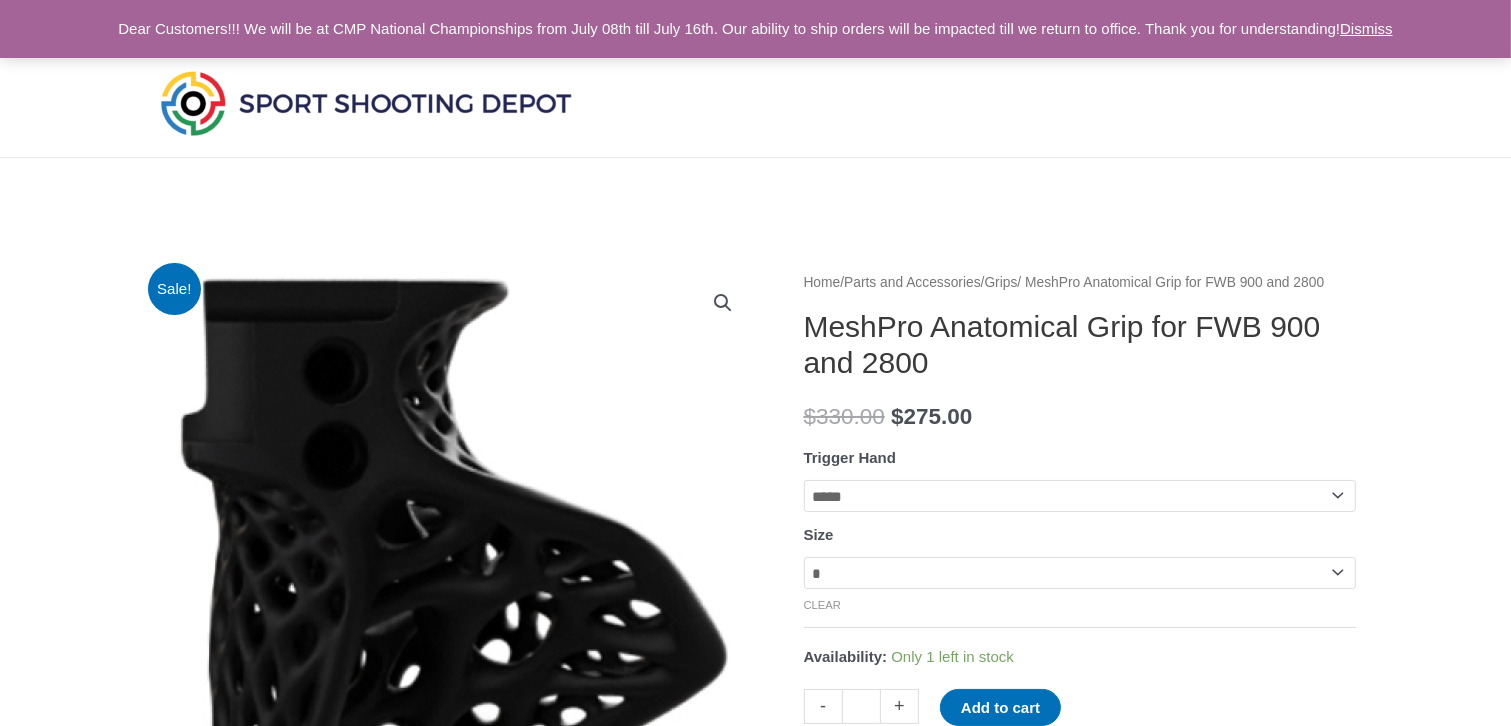 click on "**********" 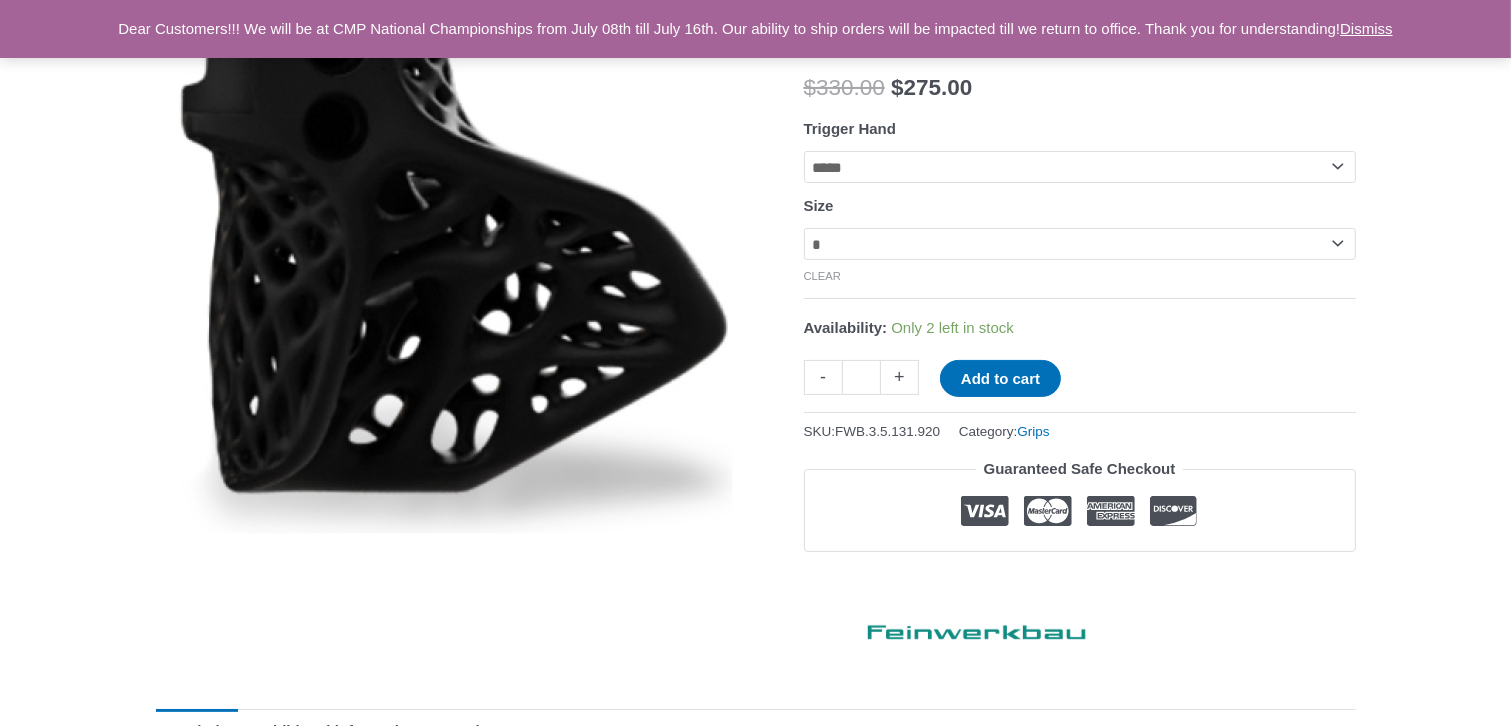 scroll, scrollTop: 334, scrollLeft: 0, axis: vertical 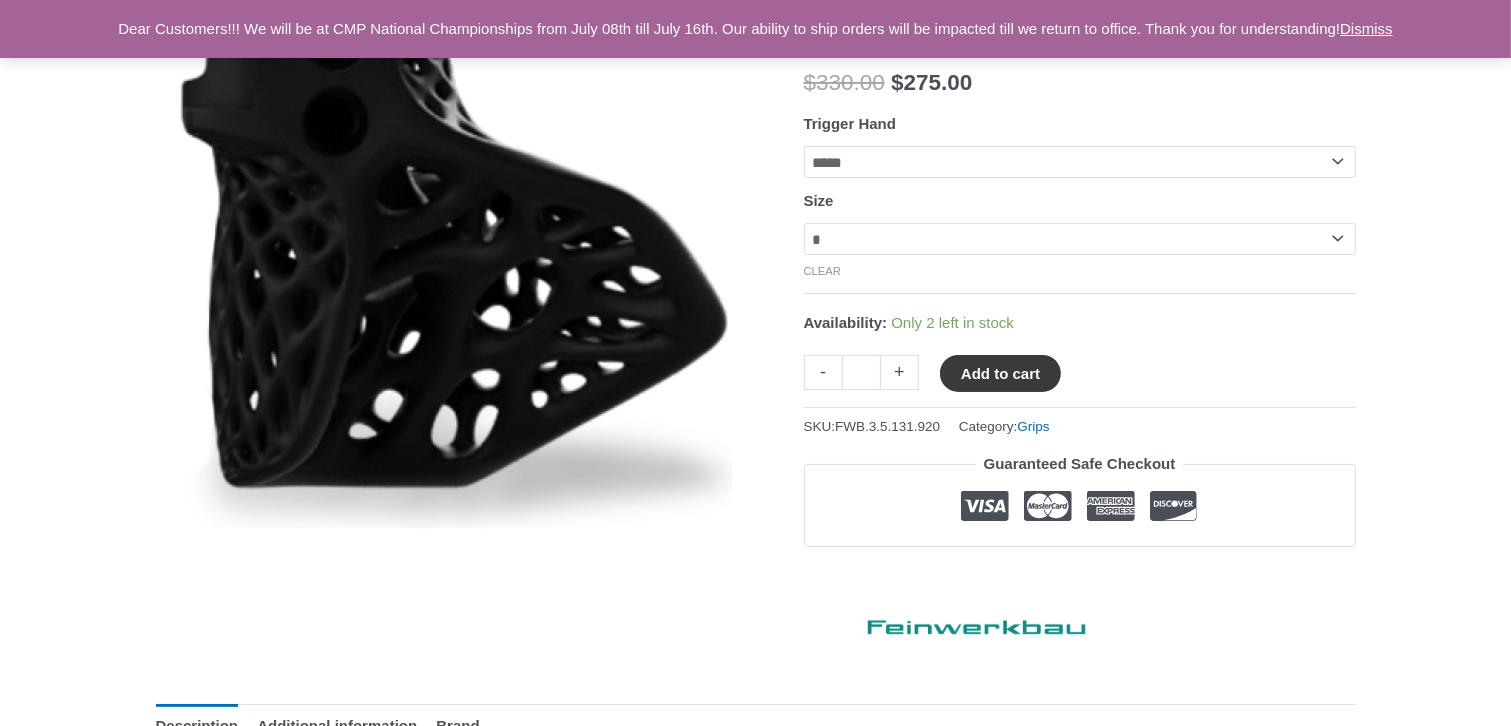 click on "Add to cart" 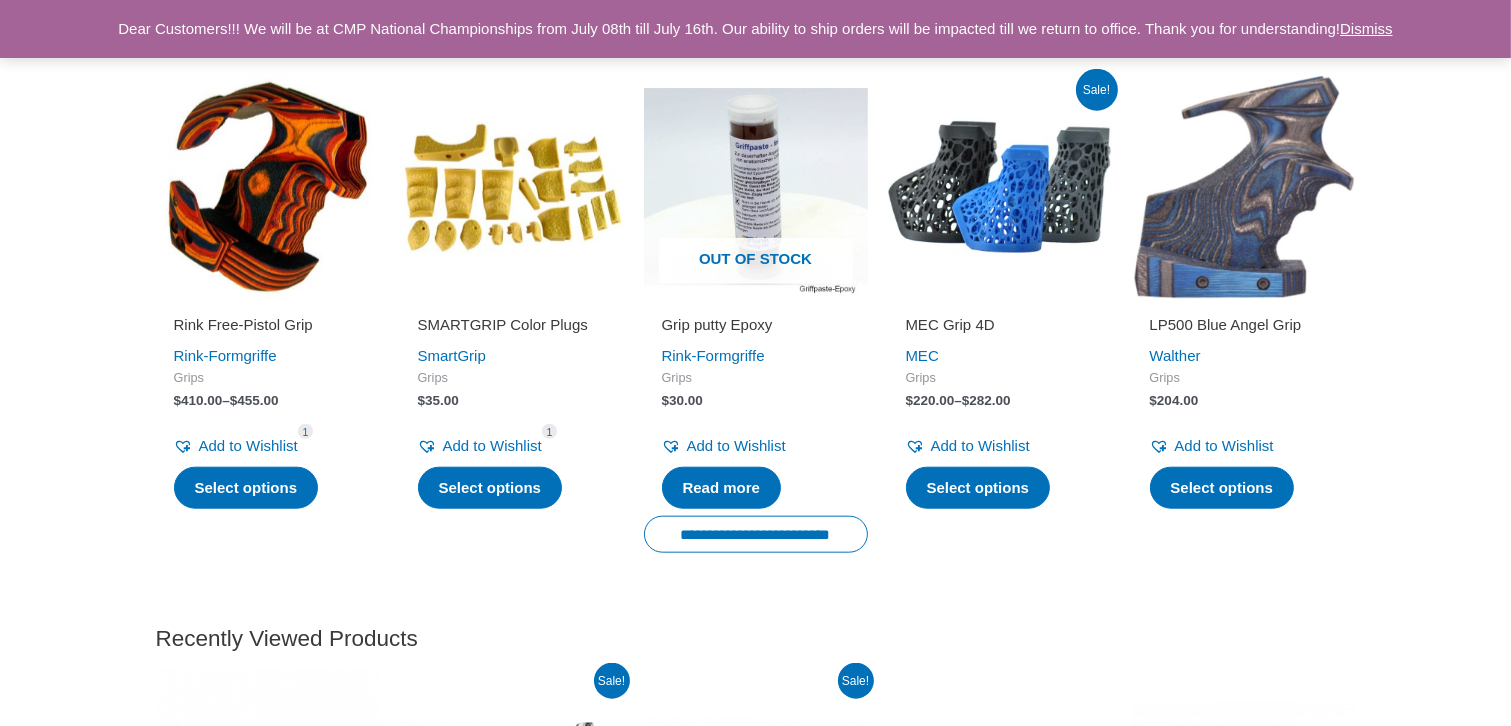 scroll, scrollTop: 2010, scrollLeft: 0, axis: vertical 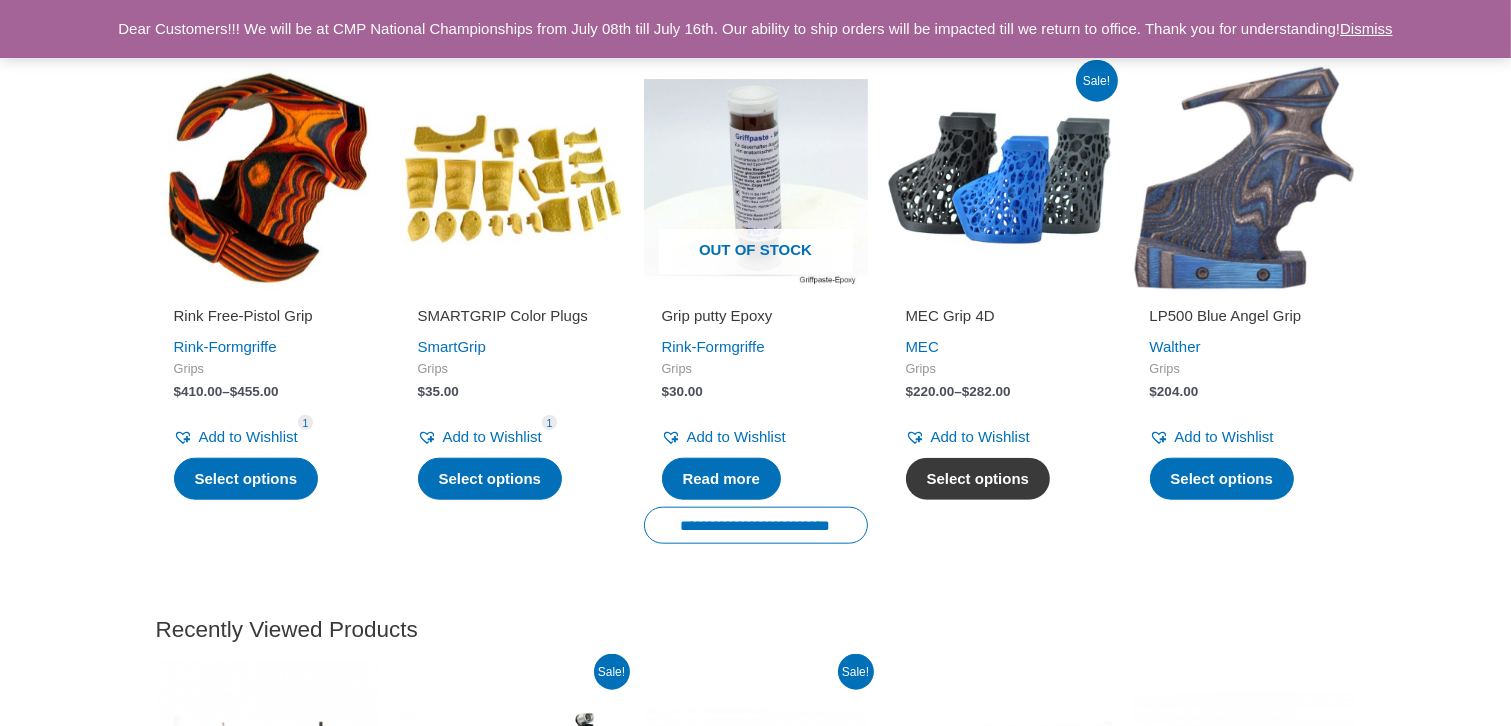 click on "Select options" at bounding box center [978, 479] 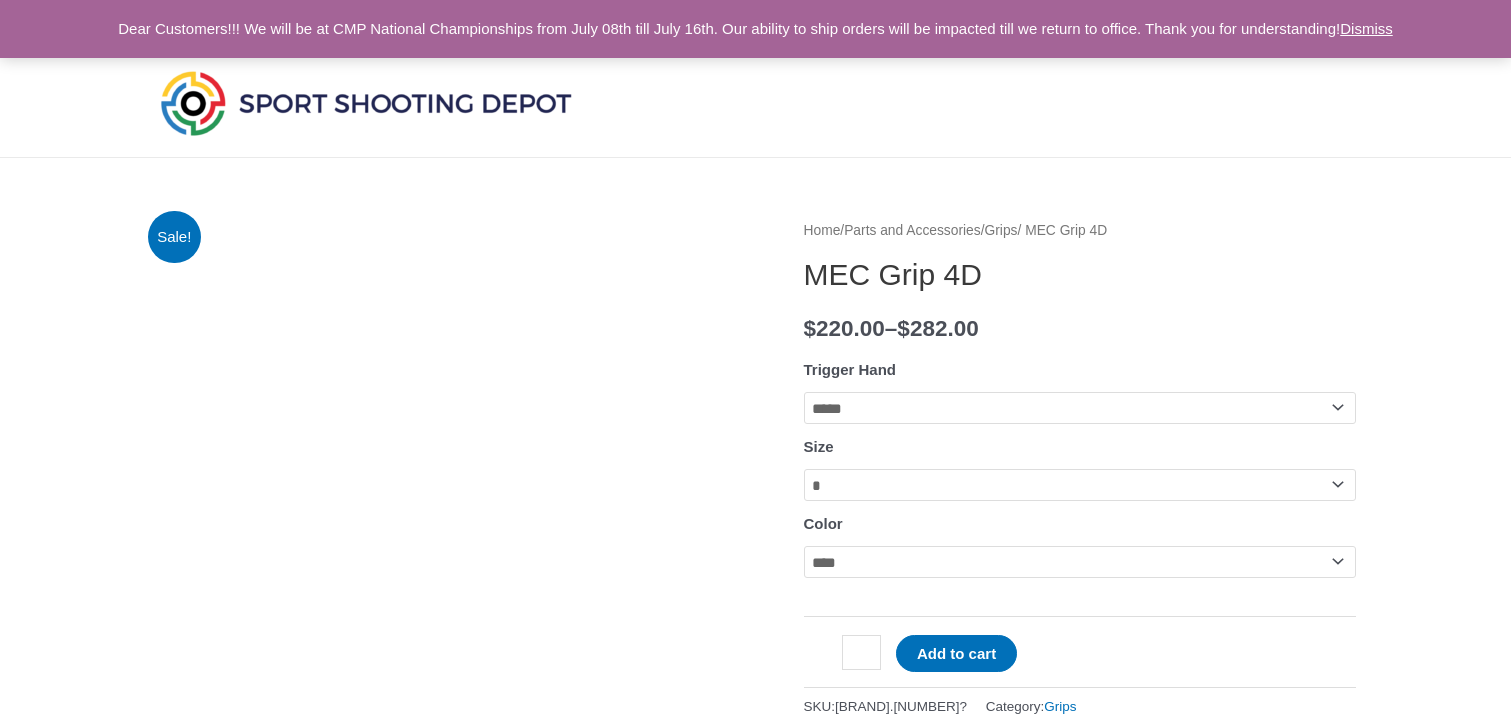 scroll, scrollTop: 0, scrollLeft: 0, axis: both 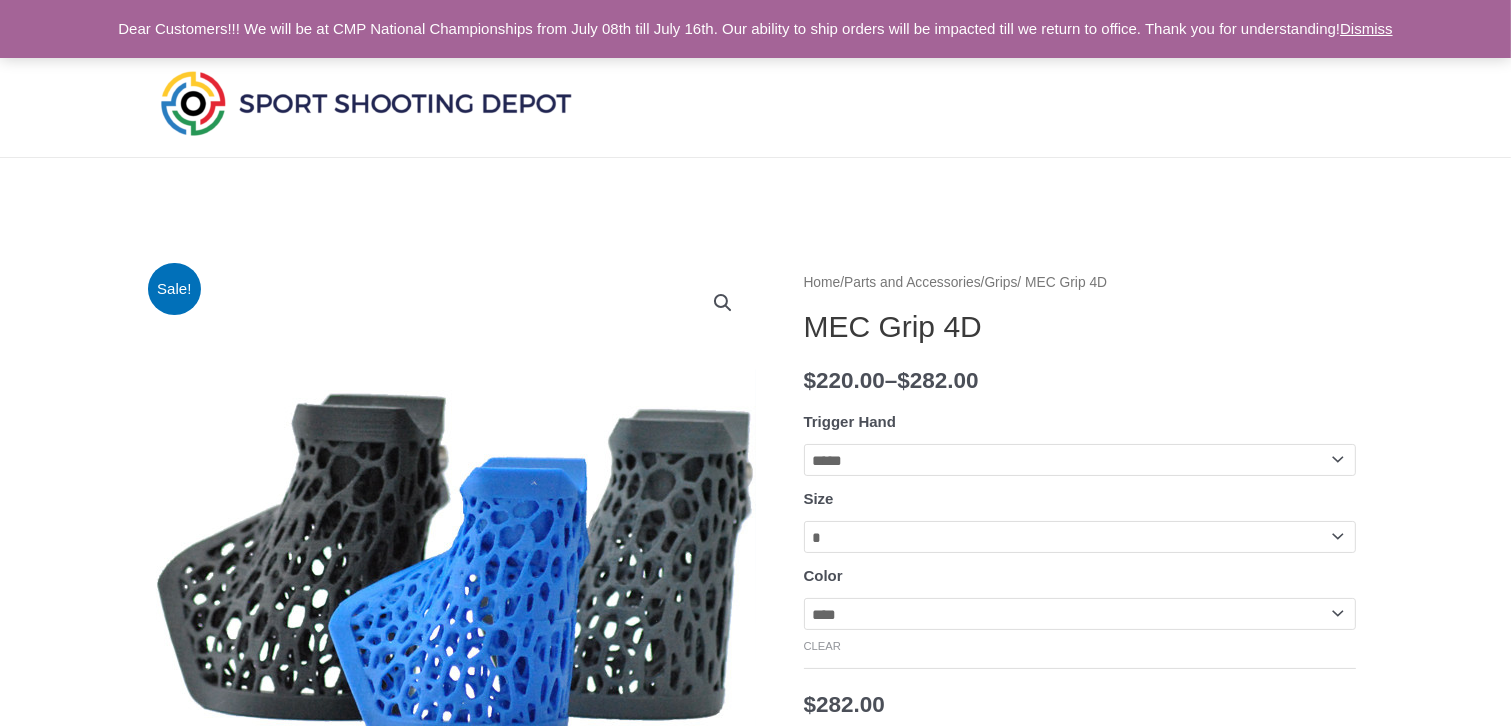 click on "Trigger Hand" 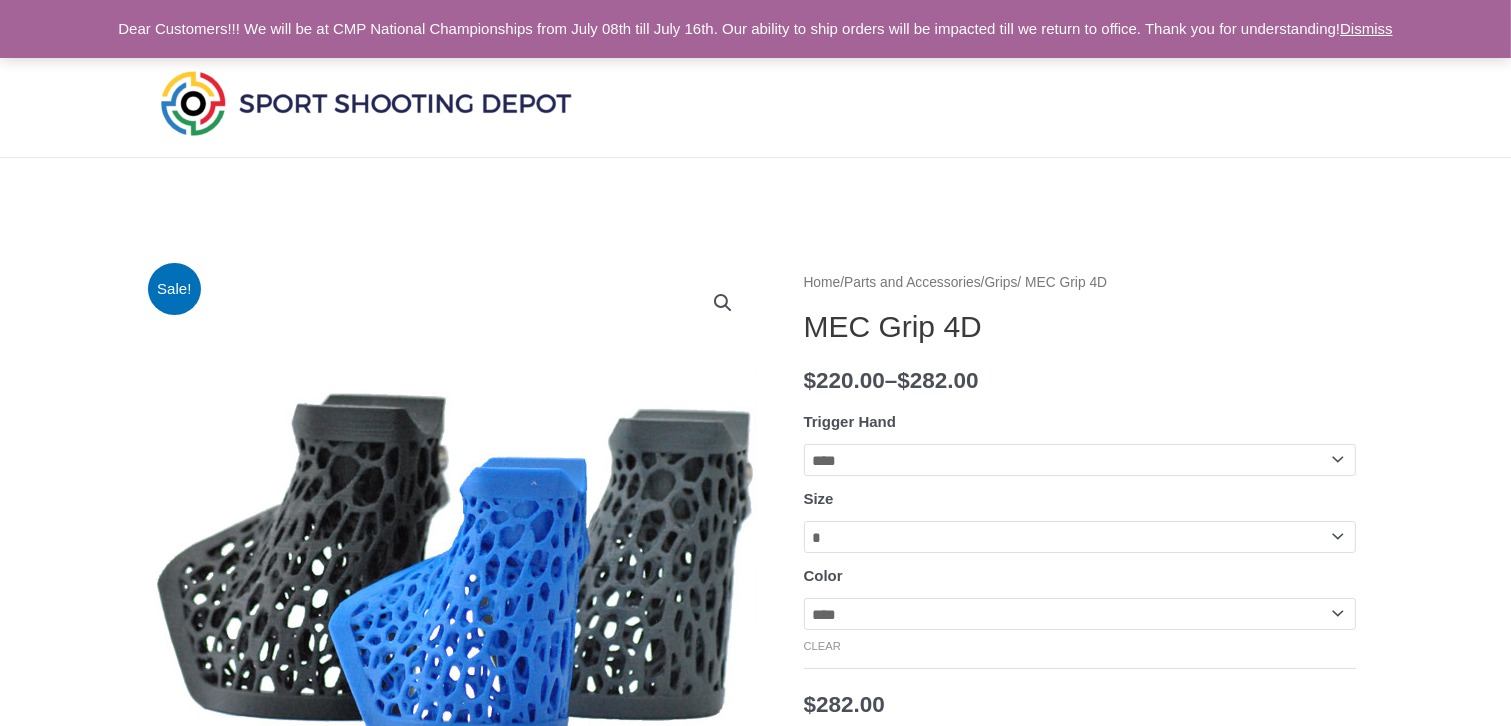 click on "**********" 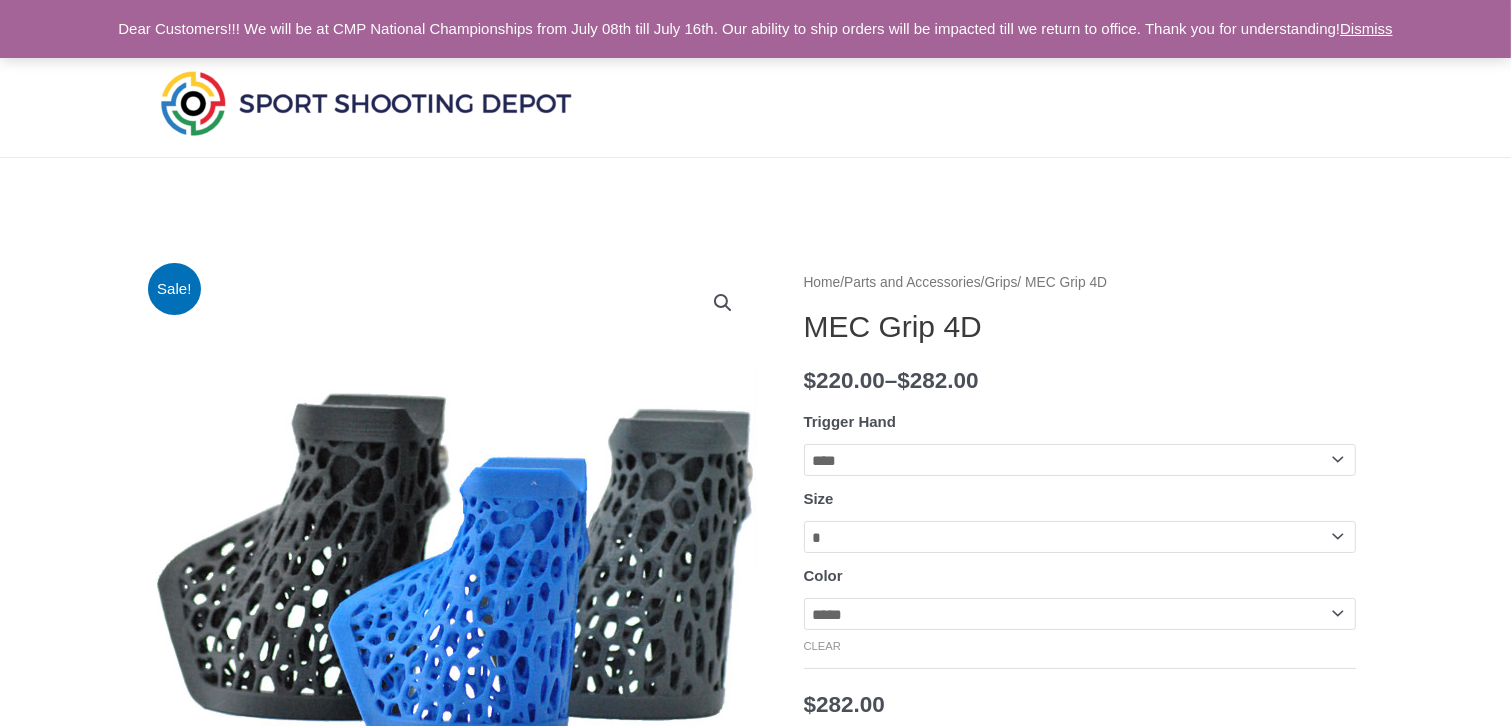 click on "[CREDIT_CARD]" 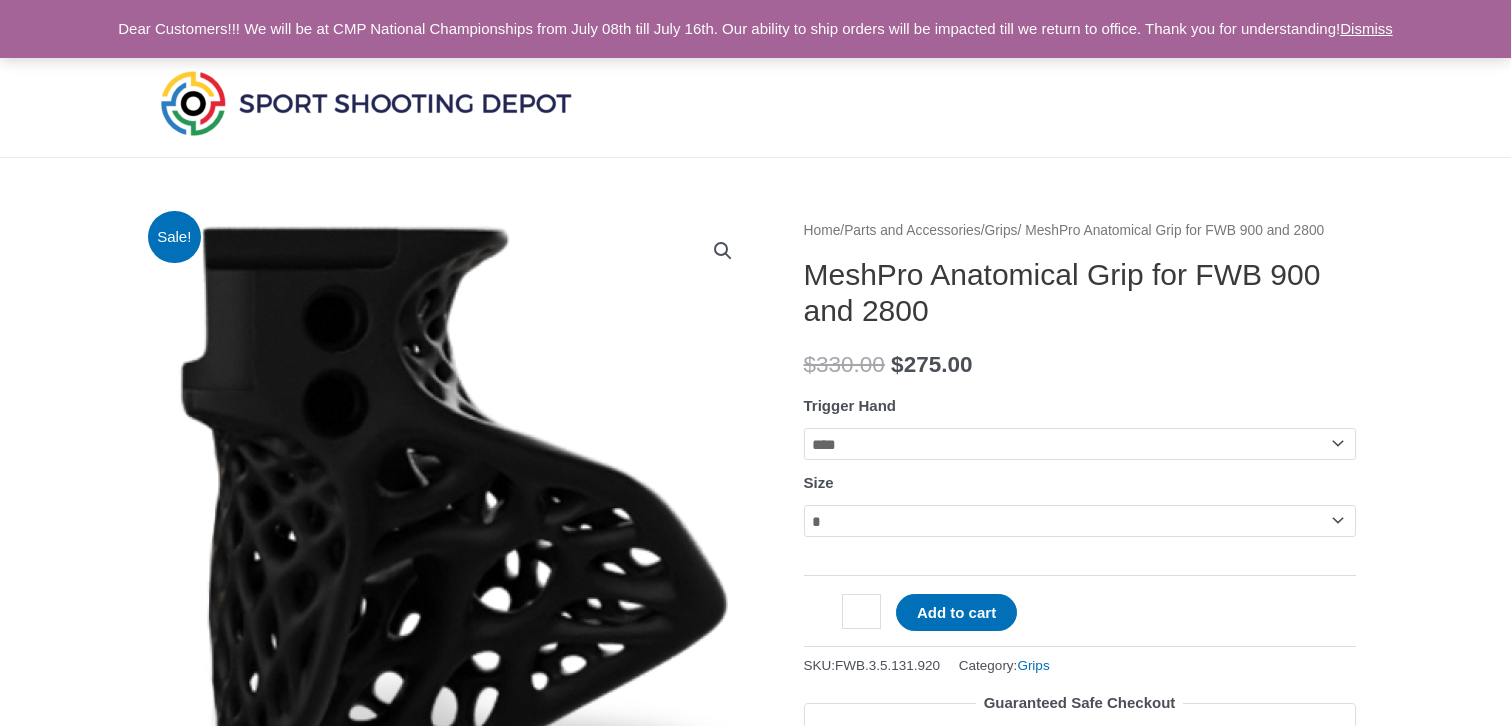 select on "****" 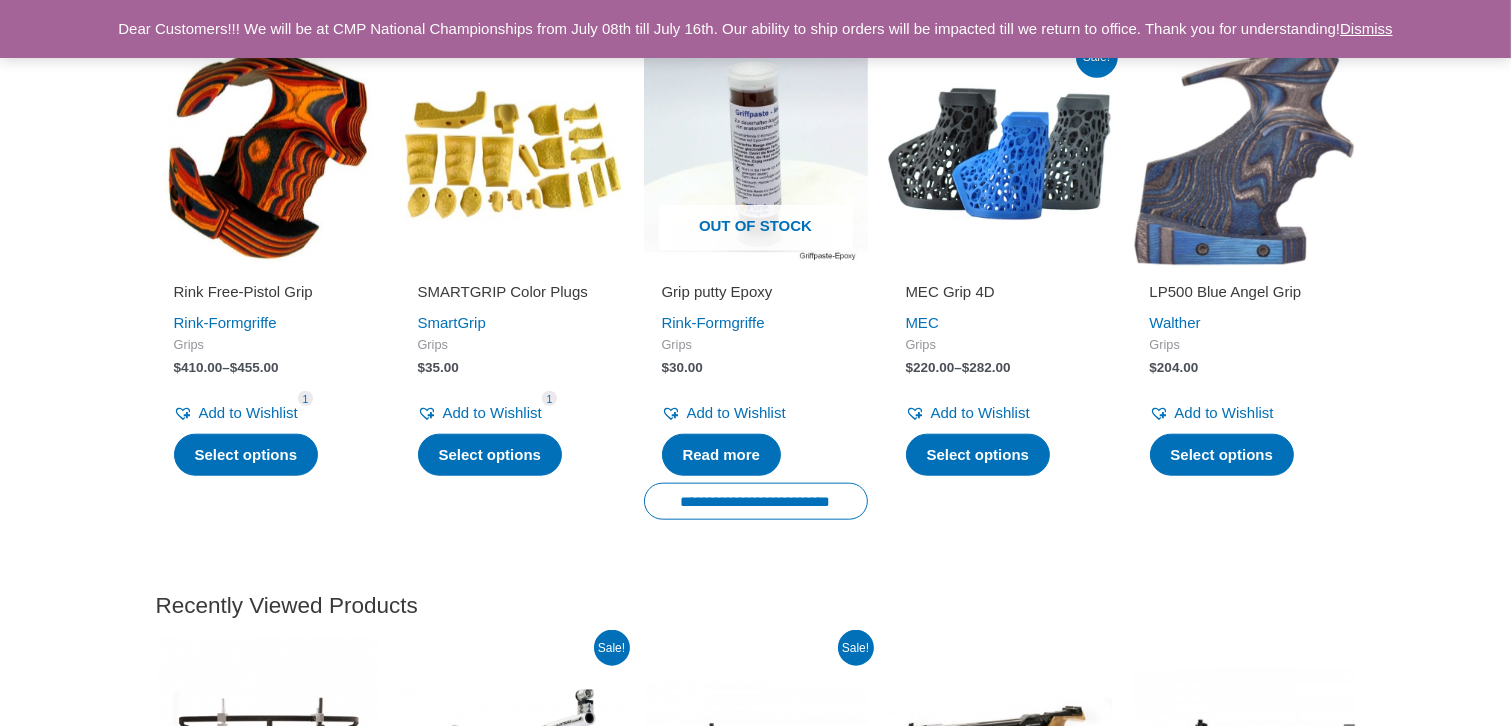 scroll, scrollTop: 2052, scrollLeft: 0, axis: vertical 